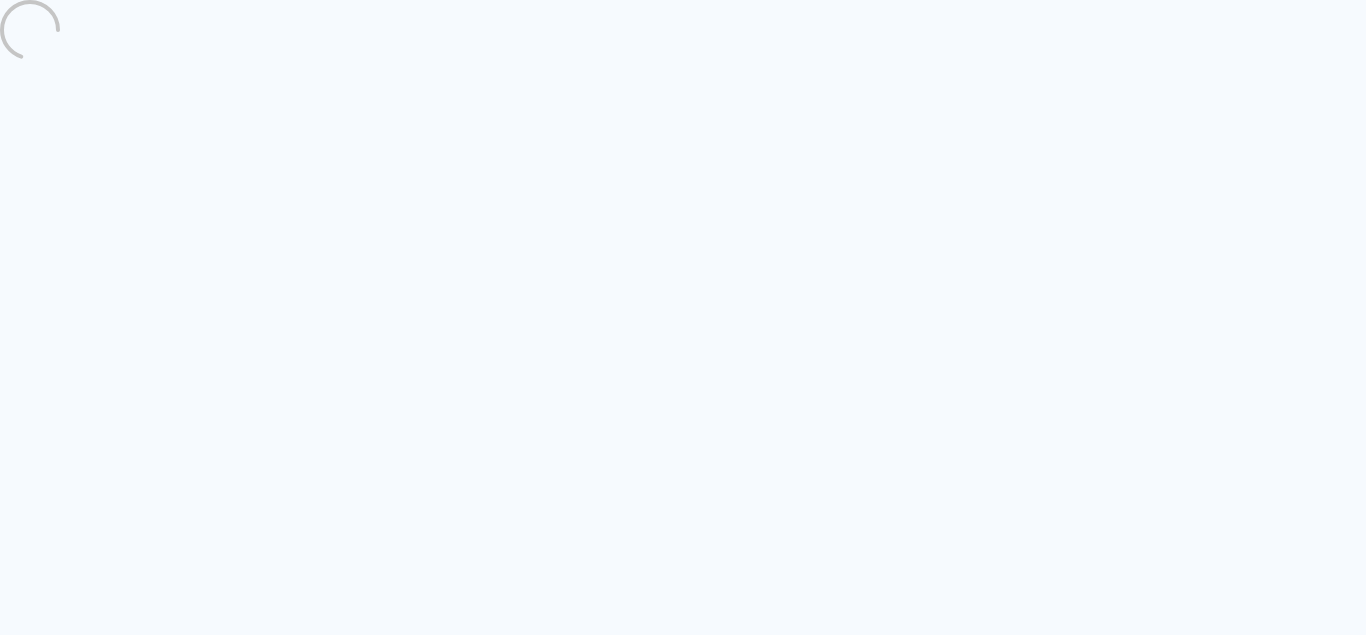 scroll, scrollTop: 0, scrollLeft: 0, axis: both 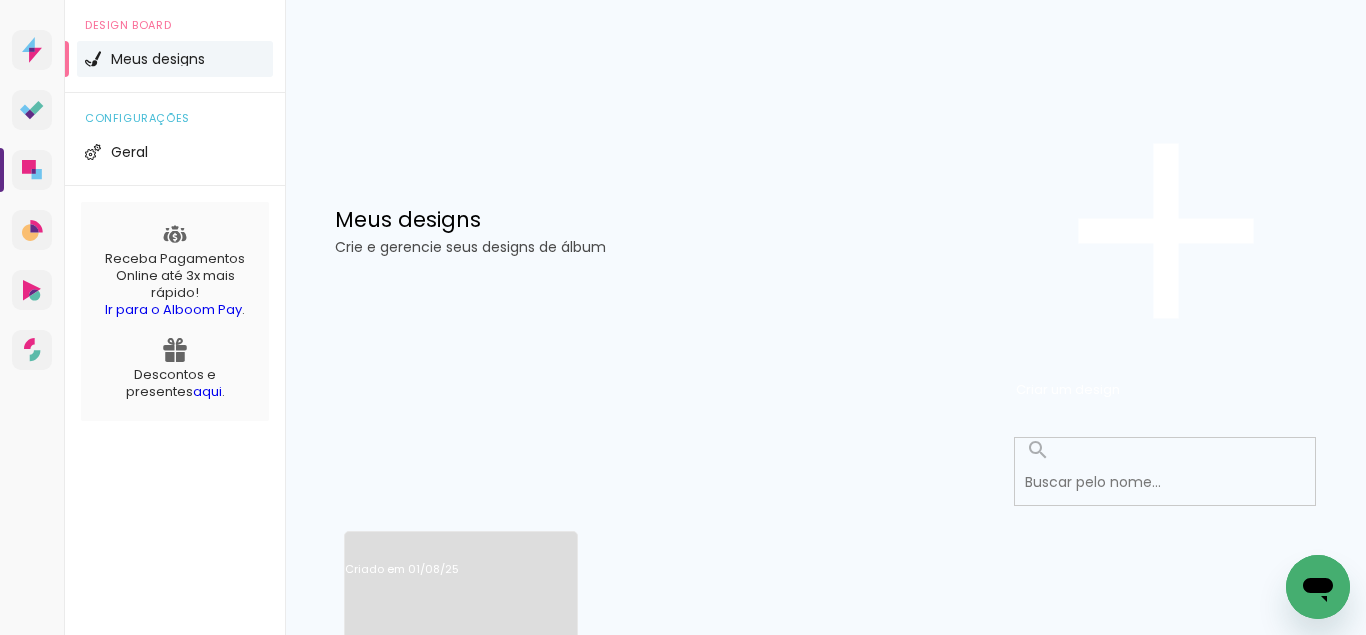click on "Criado em 01/08/25" at bounding box center (461, 595) 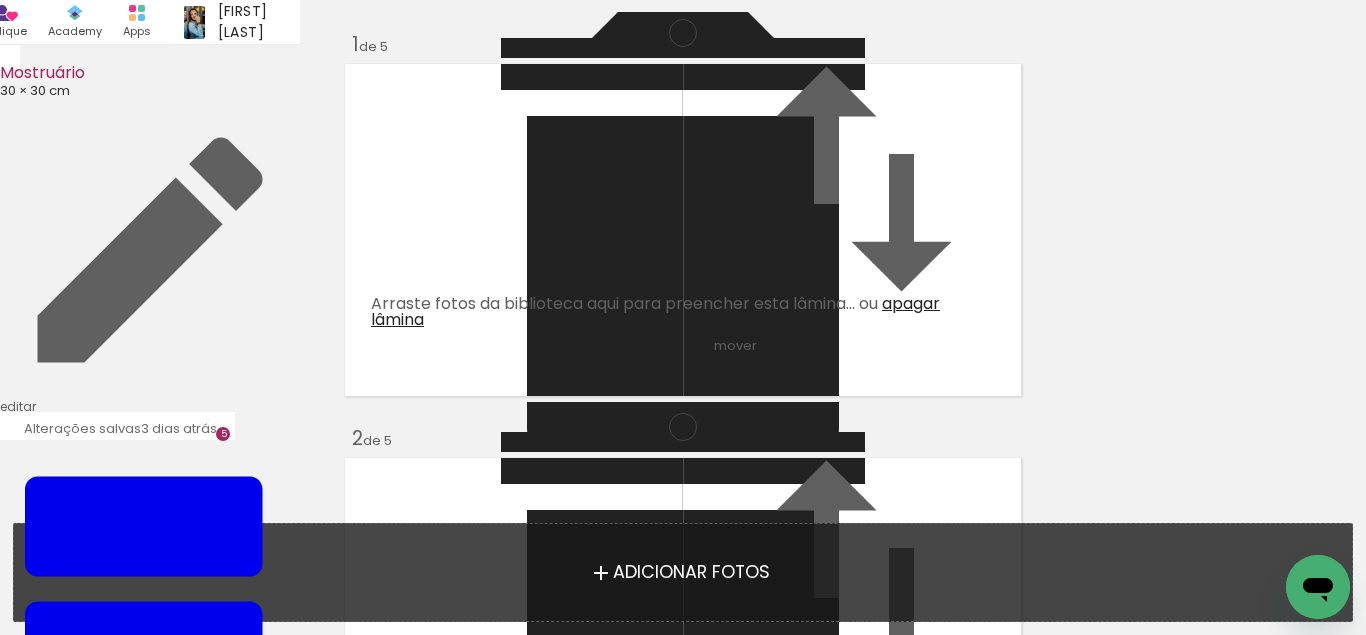 scroll, scrollTop: 0, scrollLeft: 0, axis: both 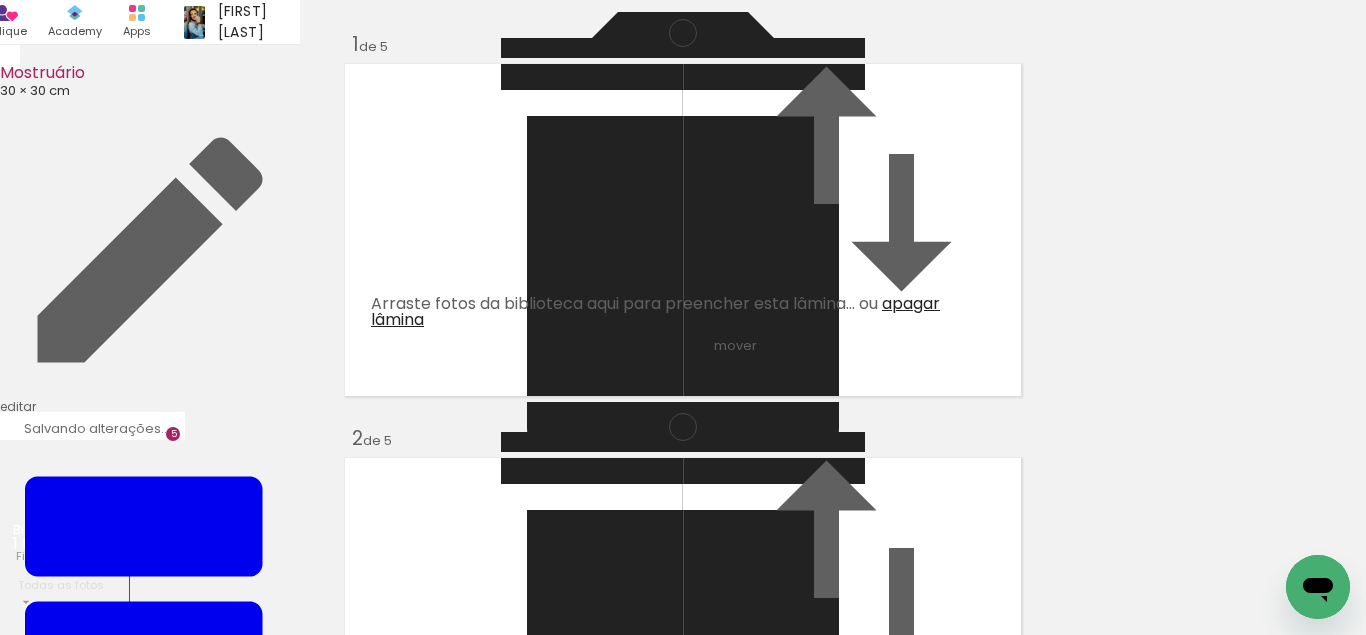 click at bounding box center [32, 805] 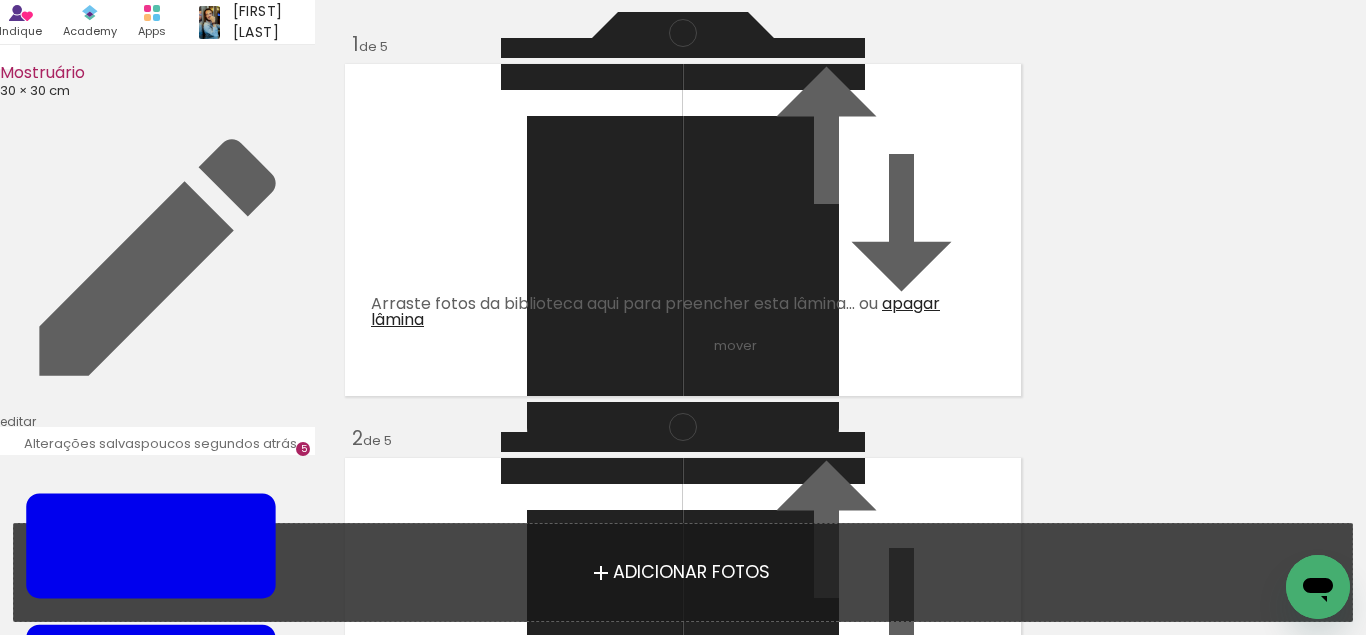 click on "Adicionar Fotos" at bounding box center [691, 573] 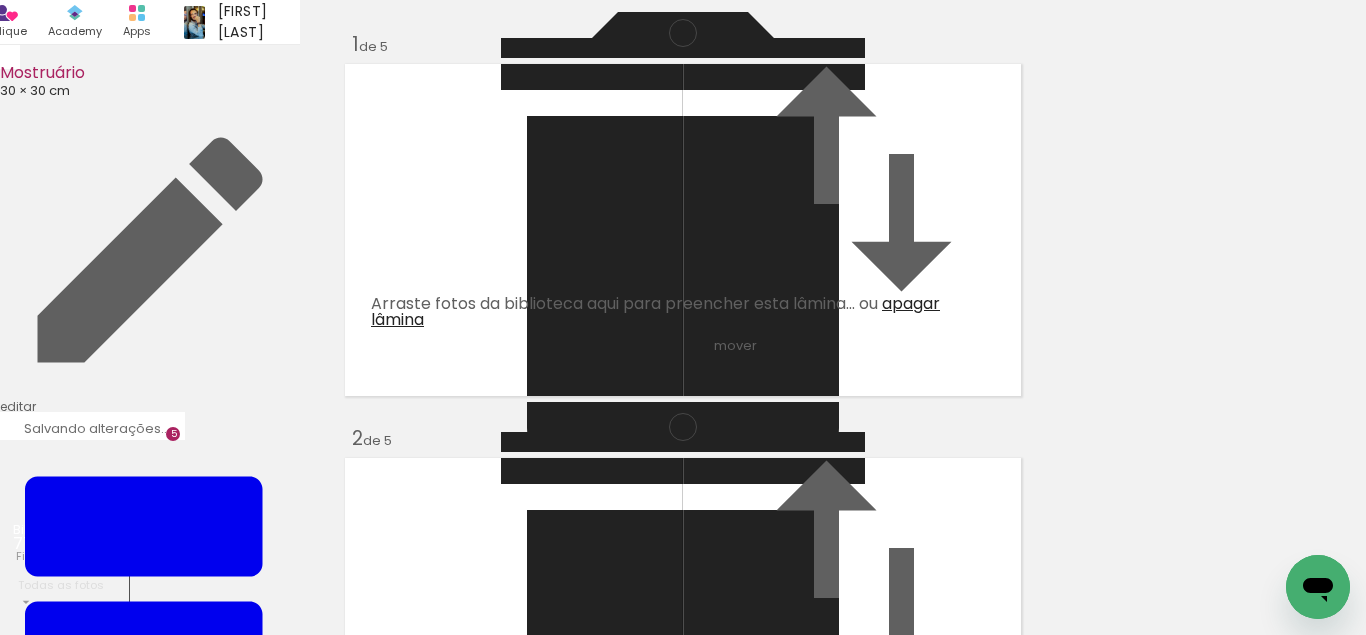 scroll, scrollTop: 0, scrollLeft: 0, axis: both 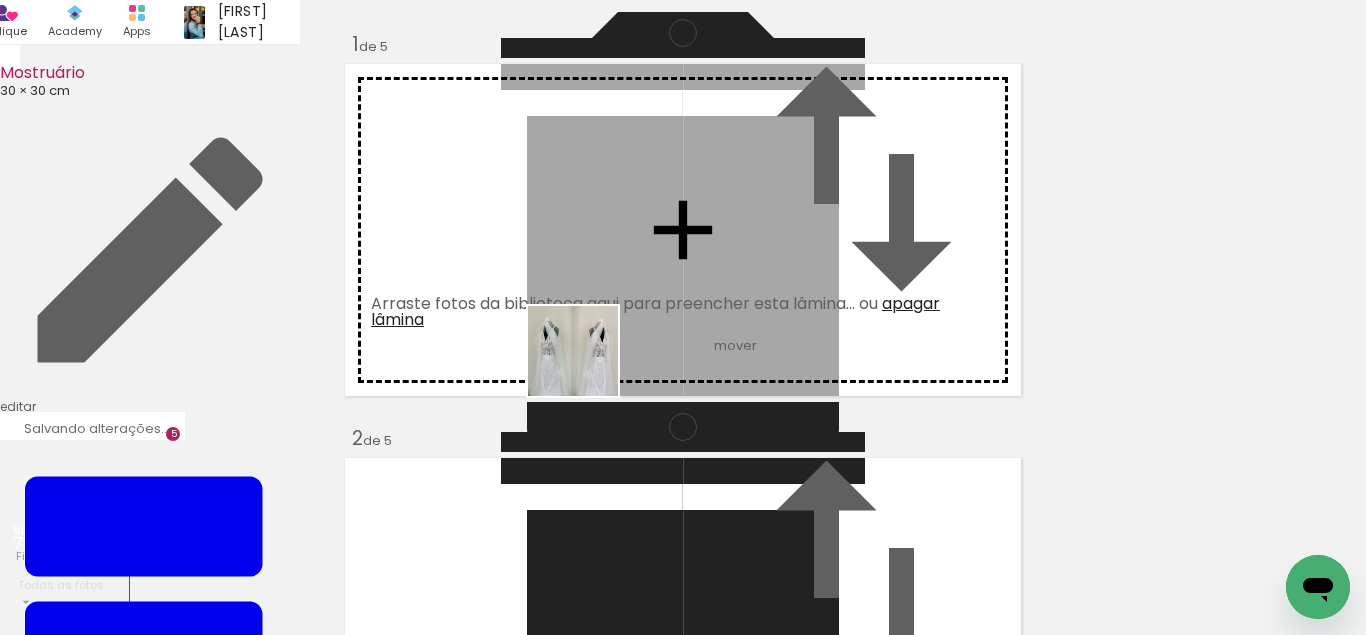 drag, startPoint x: 212, startPoint y: 567, endPoint x: 590, endPoint y: 364, distance: 429.0606 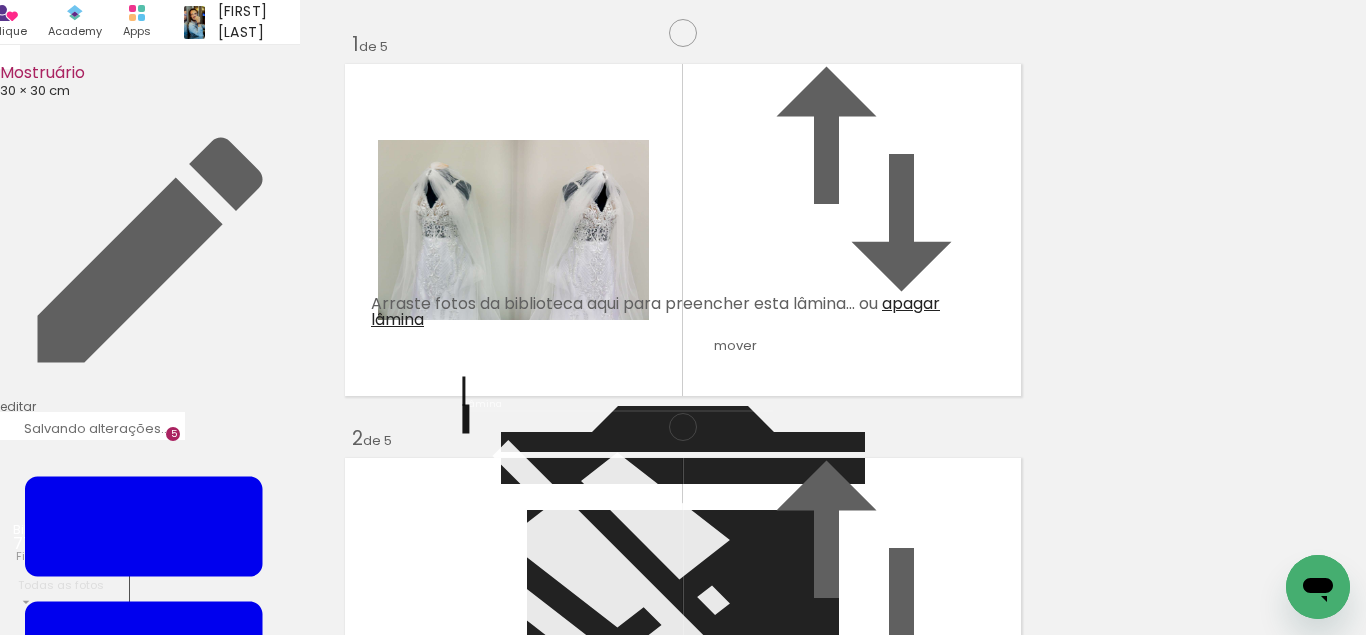 scroll, scrollTop: 138, scrollLeft: 0, axis: vertical 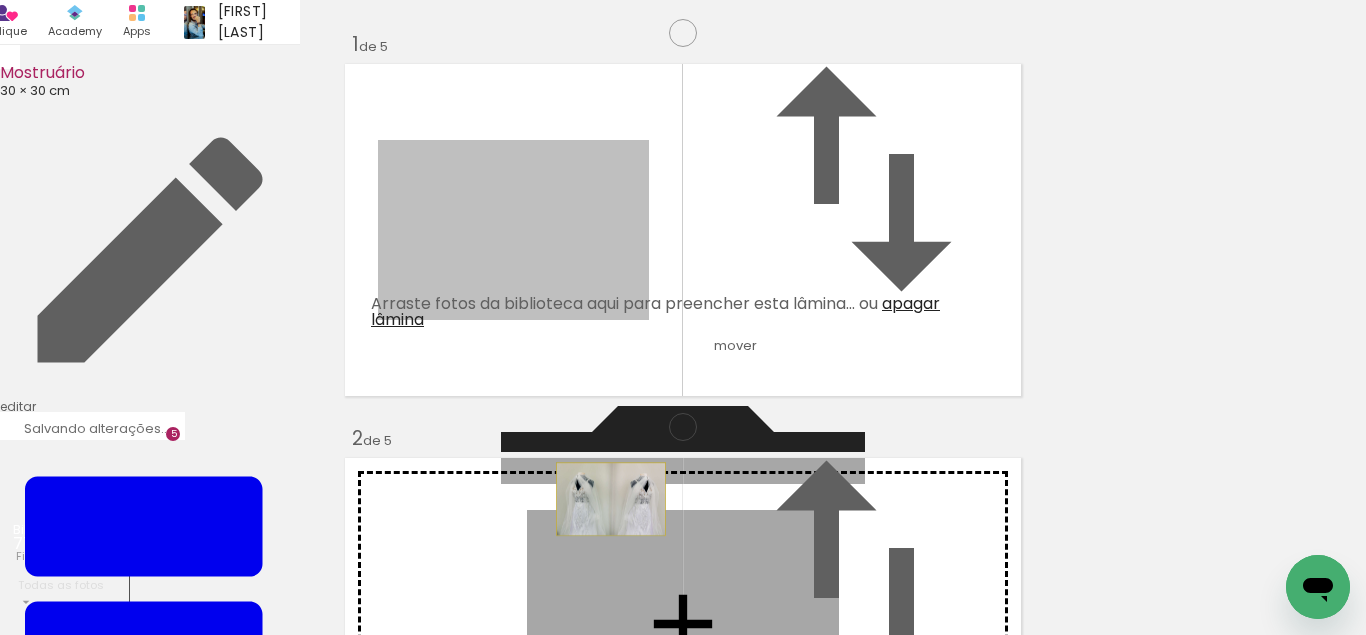 drag, startPoint x: 563, startPoint y: 207, endPoint x: 611, endPoint y: 462, distance: 259.47833 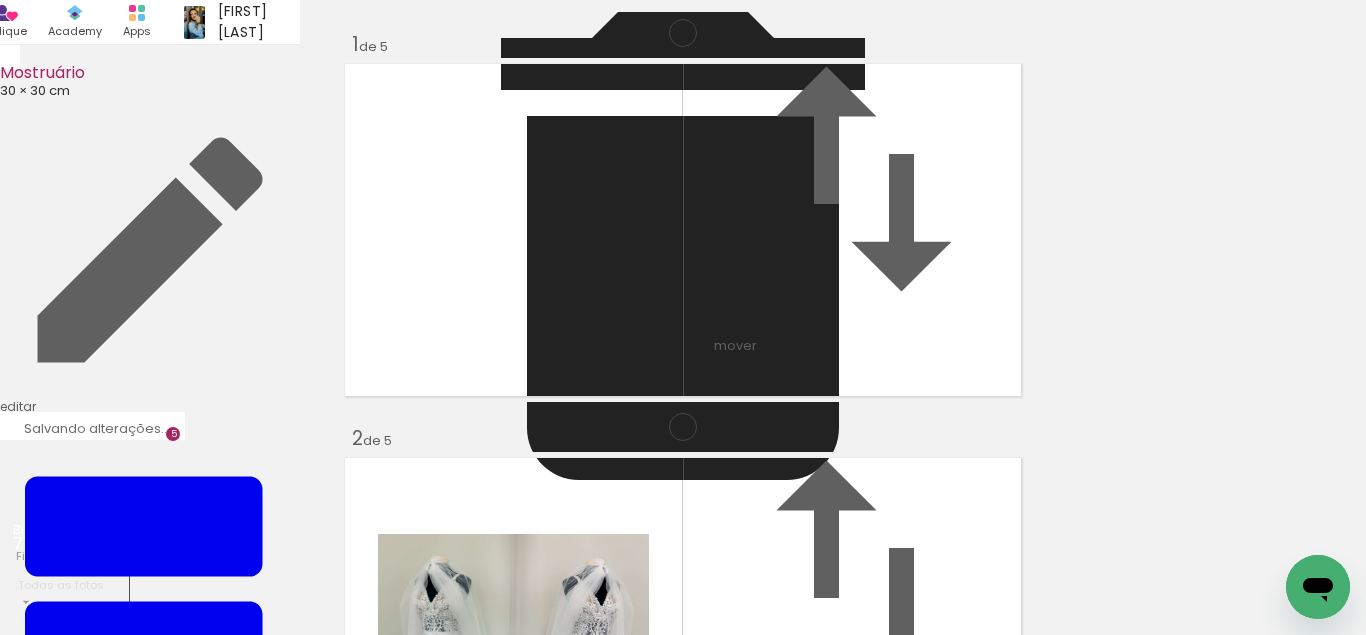 scroll, scrollTop: 414, scrollLeft: 0, axis: vertical 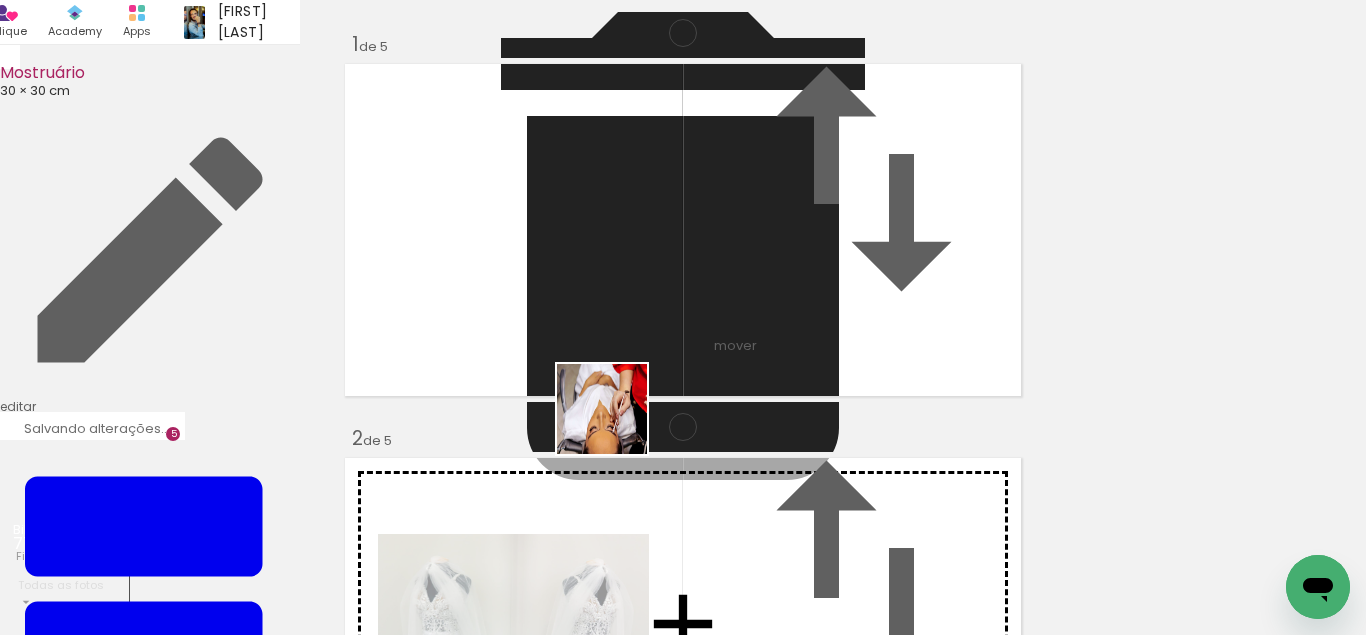 drag, startPoint x: 304, startPoint y: 559, endPoint x: 480, endPoint y: 553, distance: 176.10225 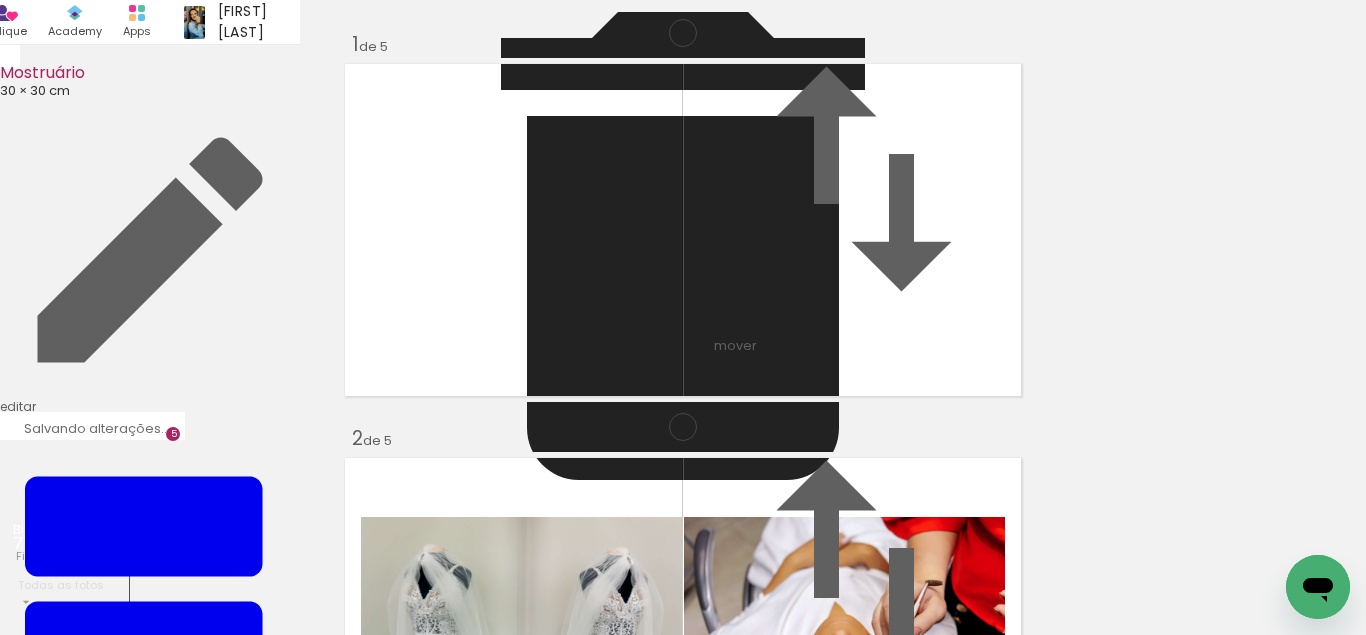 scroll, scrollTop: 552, scrollLeft: 0, axis: vertical 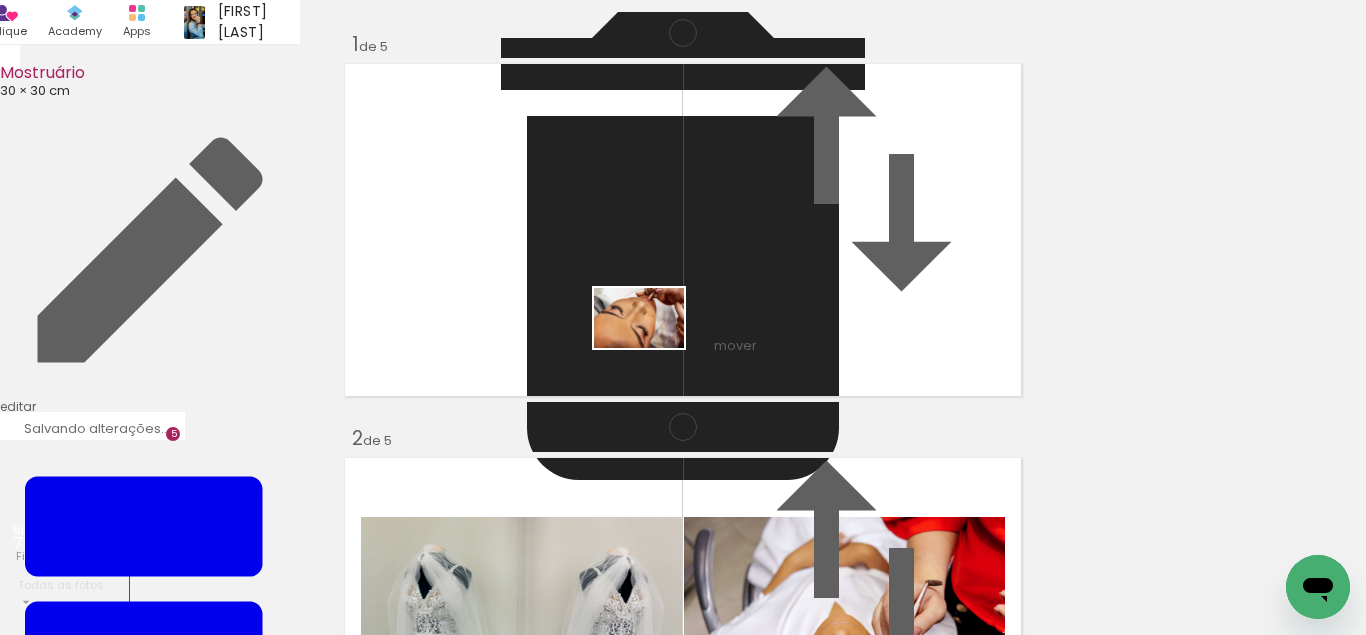 drag, startPoint x: 430, startPoint y: 584, endPoint x: 683, endPoint y: 577, distance: 253.09682 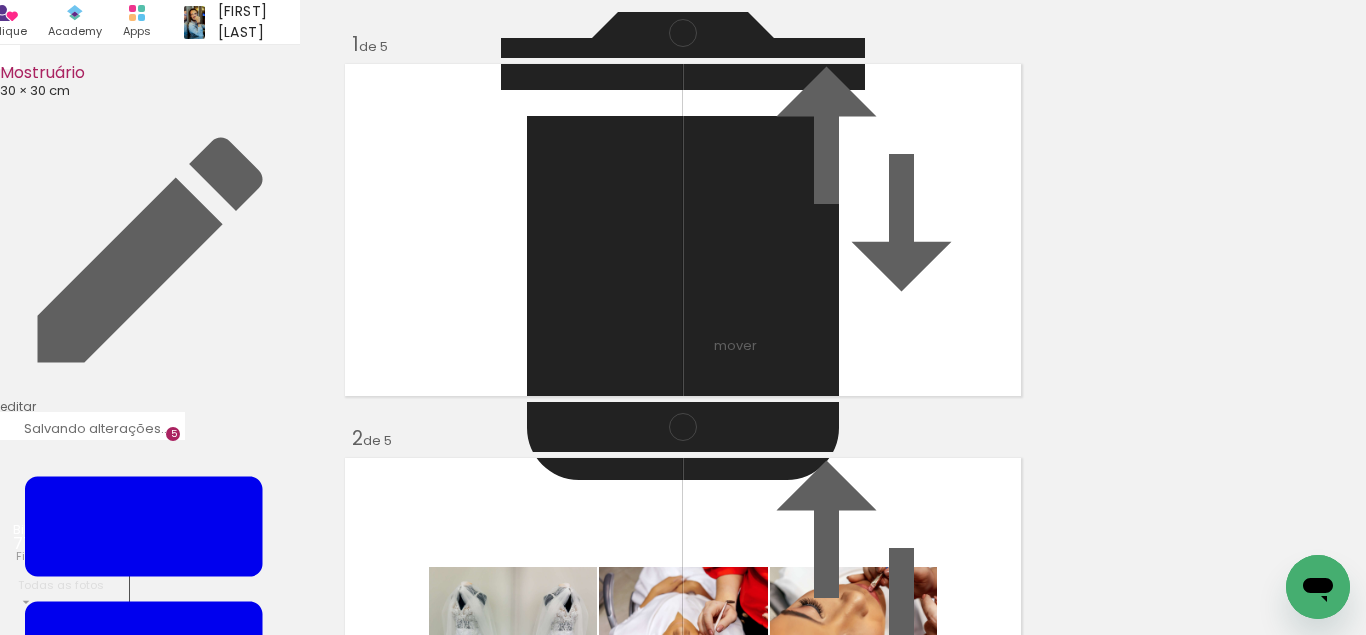 scroll, scrollTop: 0, scrollLeft: 0, axis: both 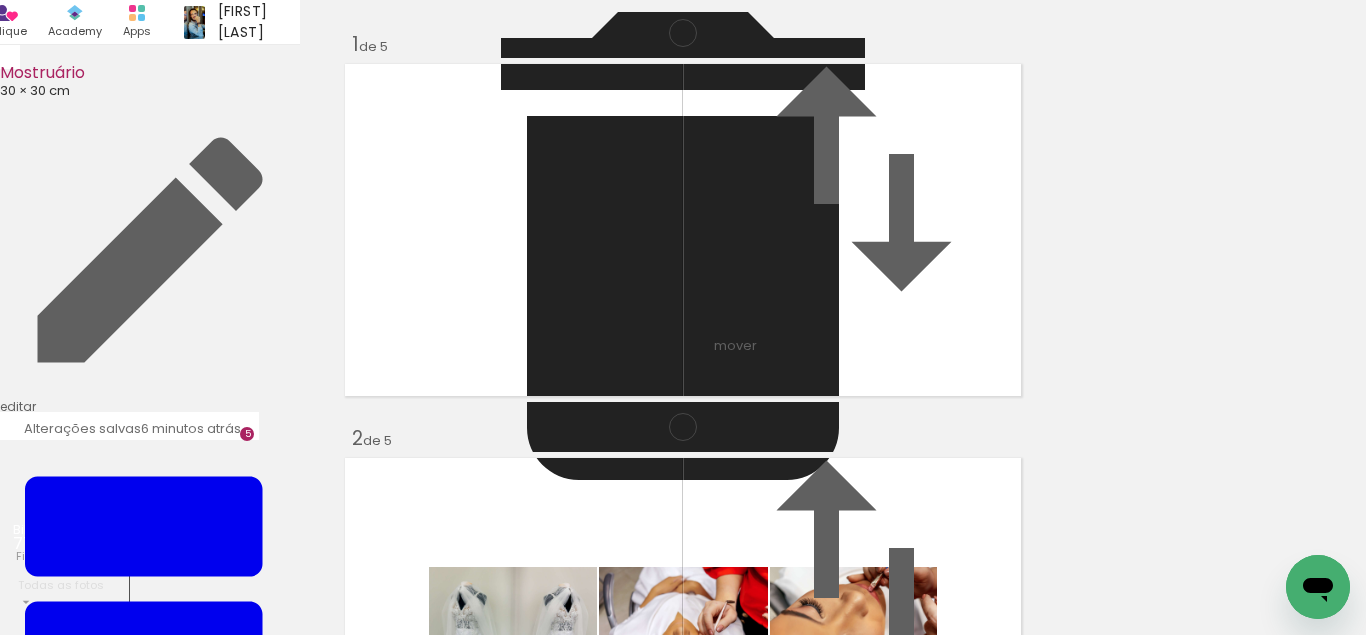 click at bounding box center (617, 1559) 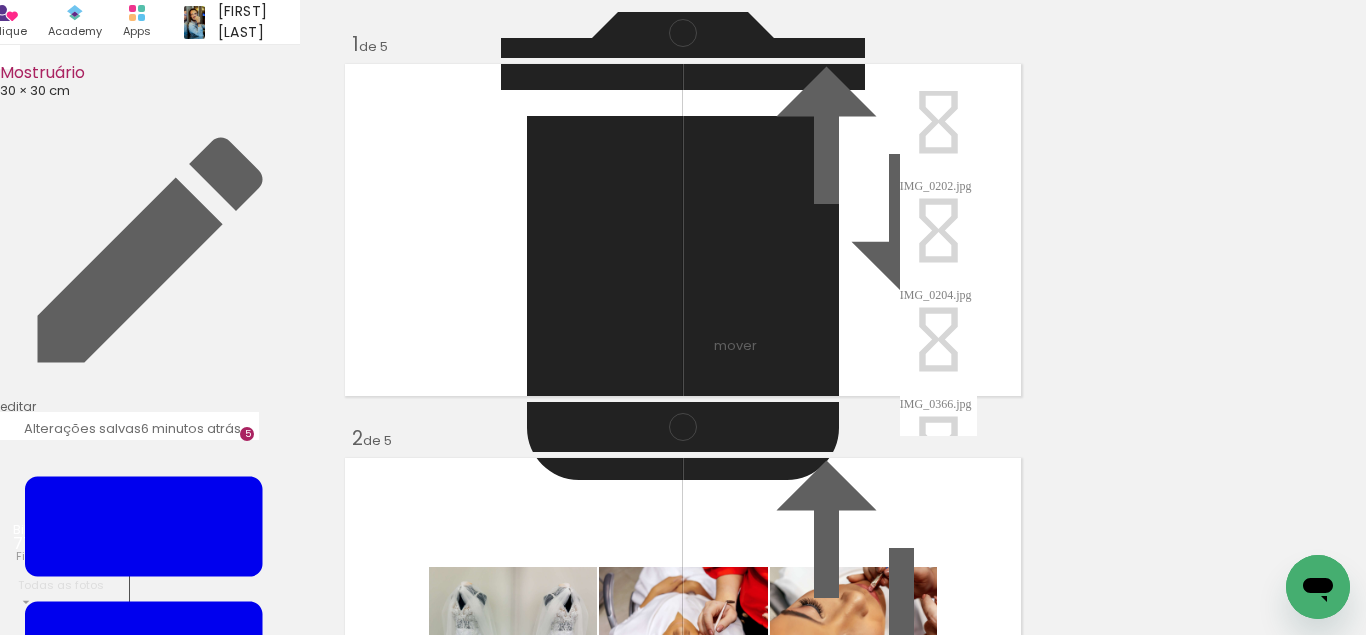 scroll, scrollTop: 0, scrollLeft: 0, axis: both 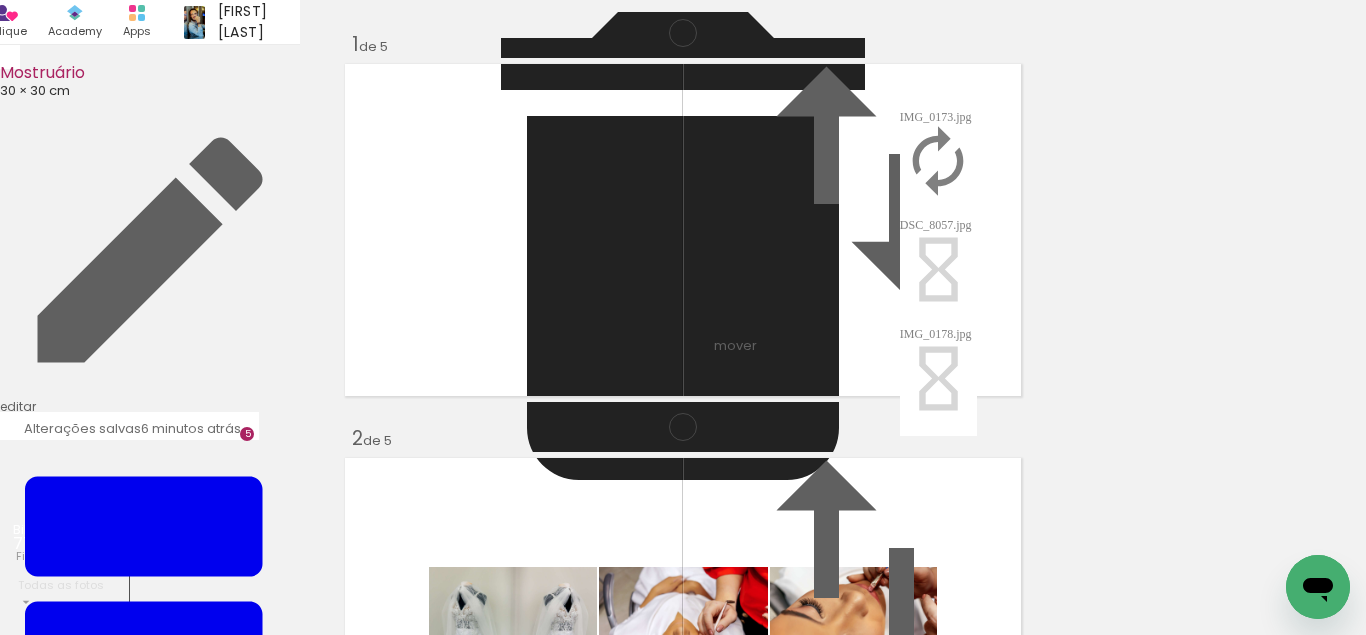 click on "Inserir lâmina 1  de 5  Inserir lâmina 2  de 5  Inserir lâmina 3  de 5  Inserir lâmina 4  de 5  Inserir lâmina 5  de 5" at bounding box center [683, 1189] 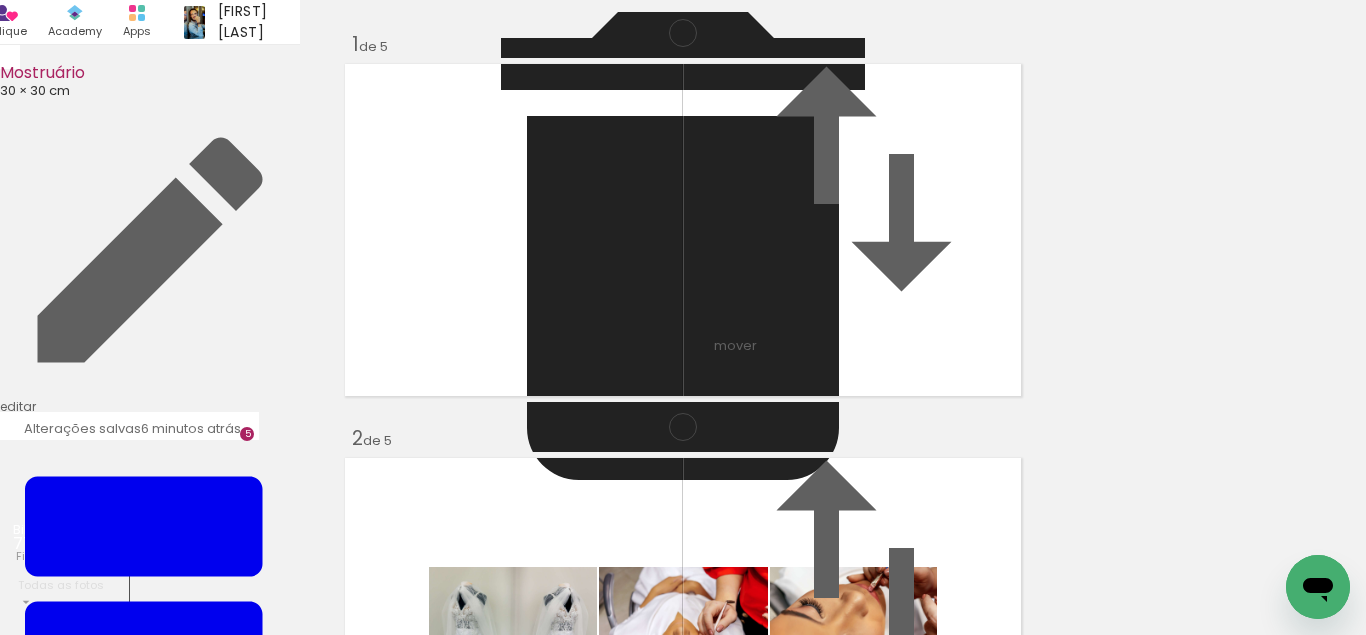 click at bounding box center (617, 1559) 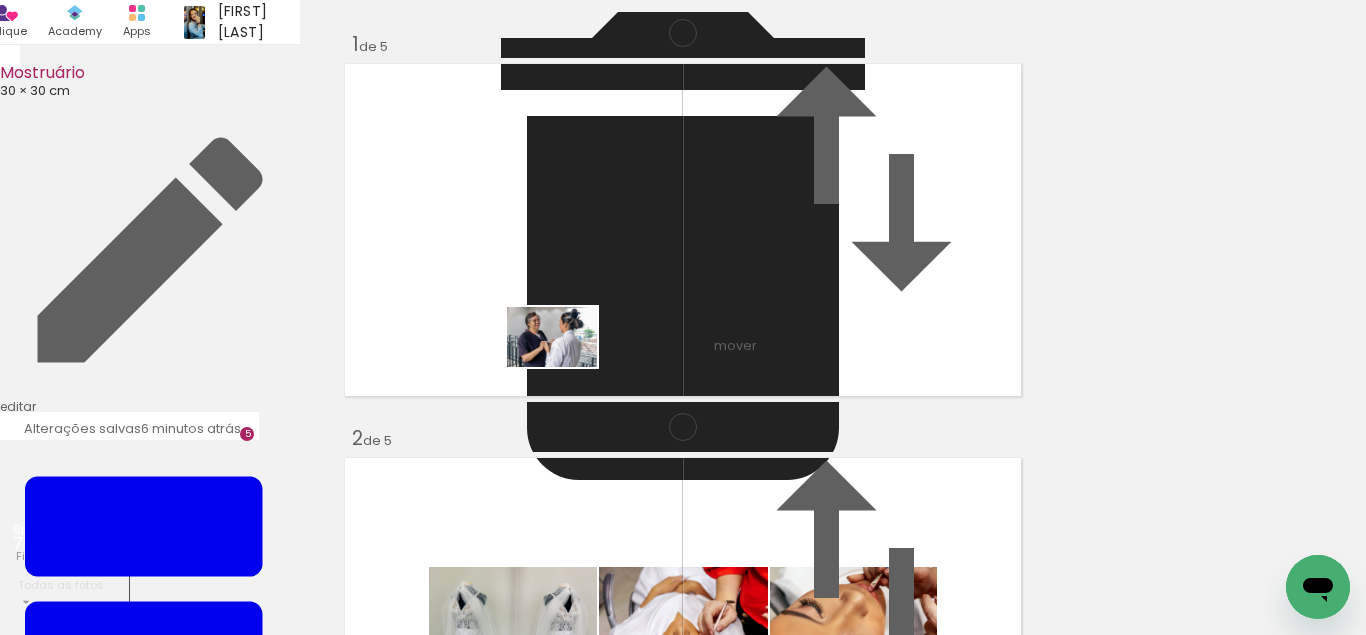 drag, startPoint x: 416, startPoint y: 576, endPoint x: 550, endPoint y: 541, distance: 138.49548 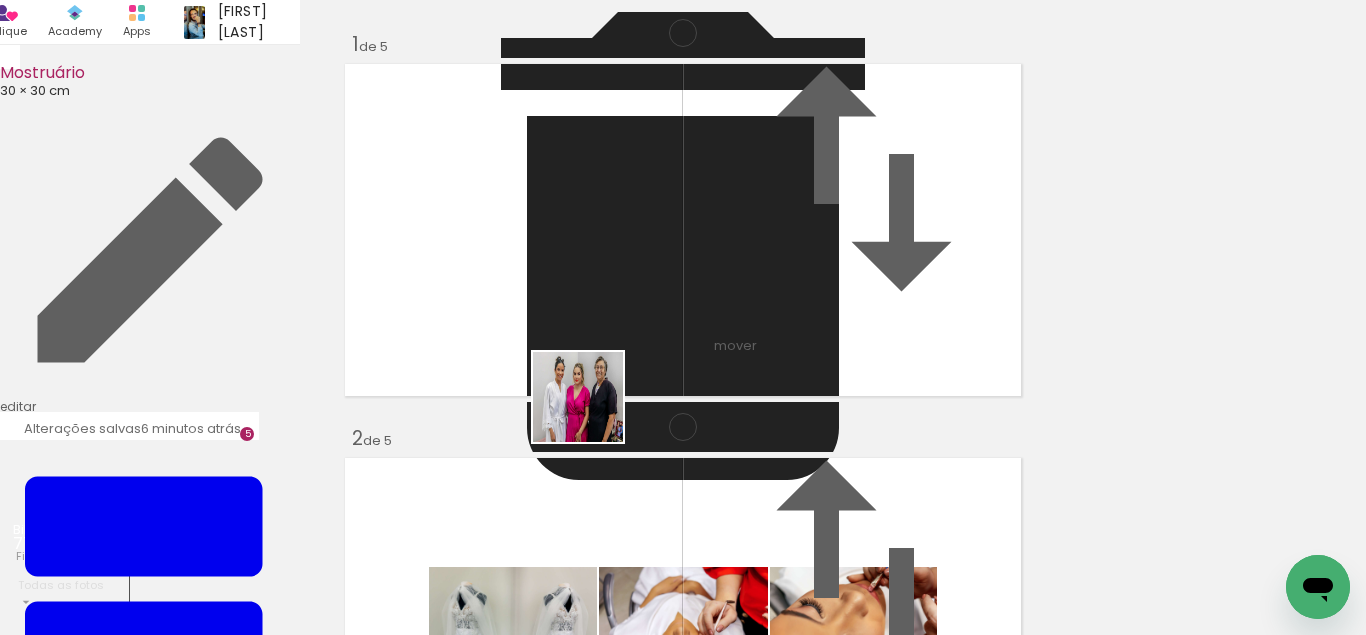 drag, startPoint x: 549, startPoint y: 551, endPoint x: 593, endPoint y: 412, distance: 145.7978 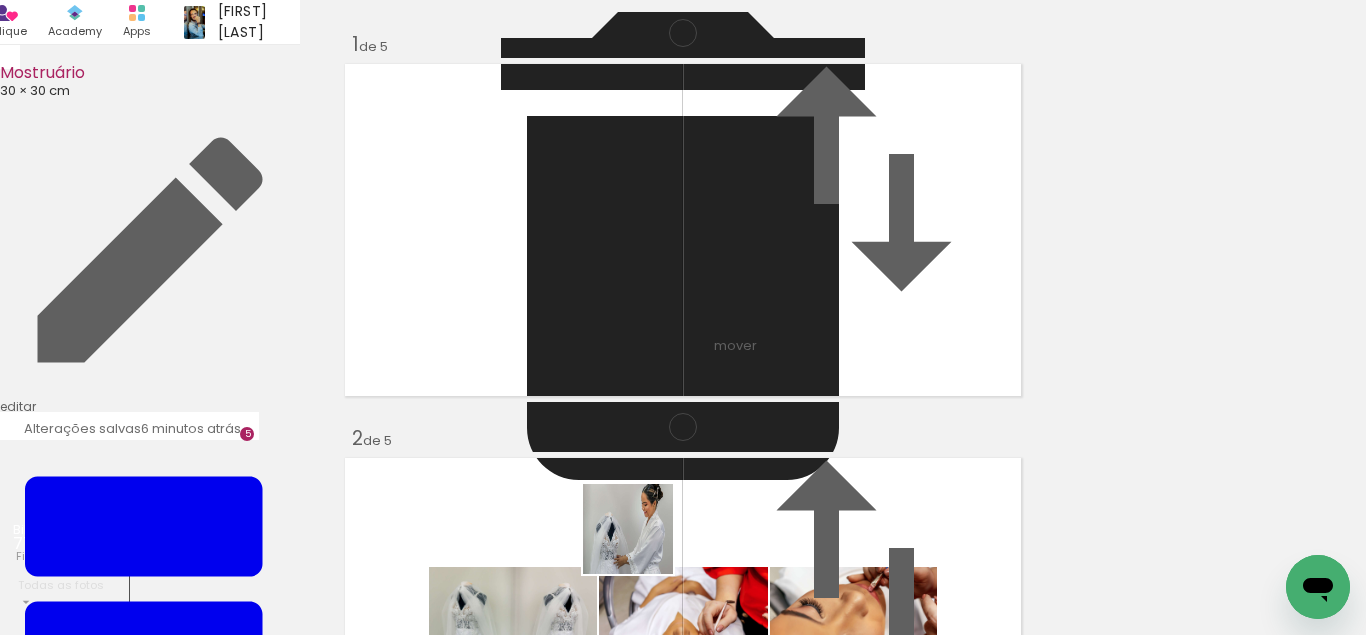 drag, startPoint x: 637, startPoint y: 572, endPoint x: 691, endPoint y: 435, distance: 147.25827 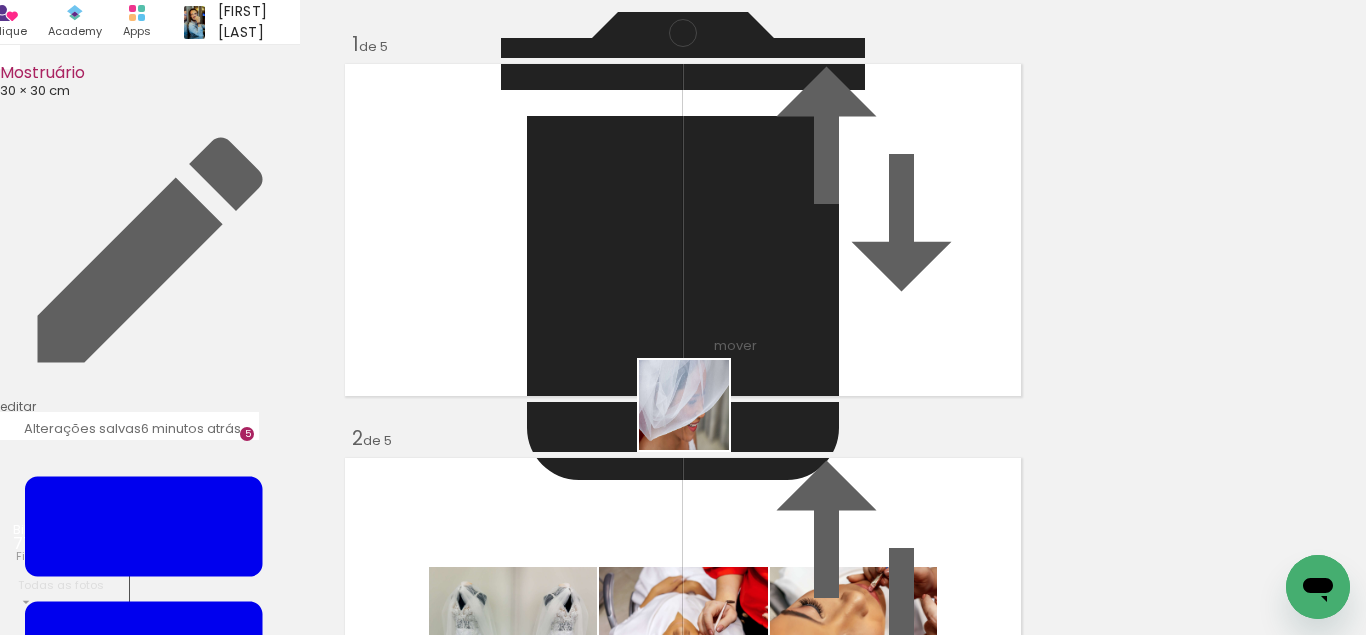 drag, startPoint x: 731, startPoint y: 568, endPoint x: 699, endPoint y: 420, distance: 151.41995 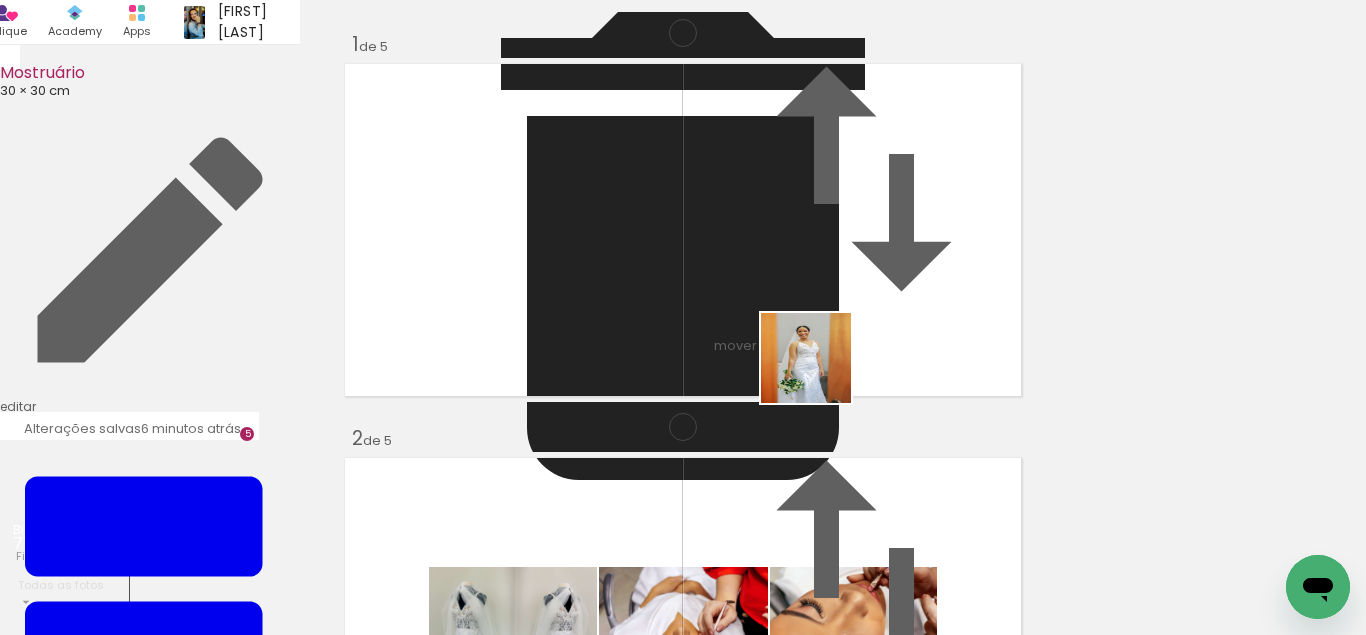 drag, startPoint x: 859, startPoint y: 554, endPoint x: 689, endPoint y: 572, distance: 170.95029 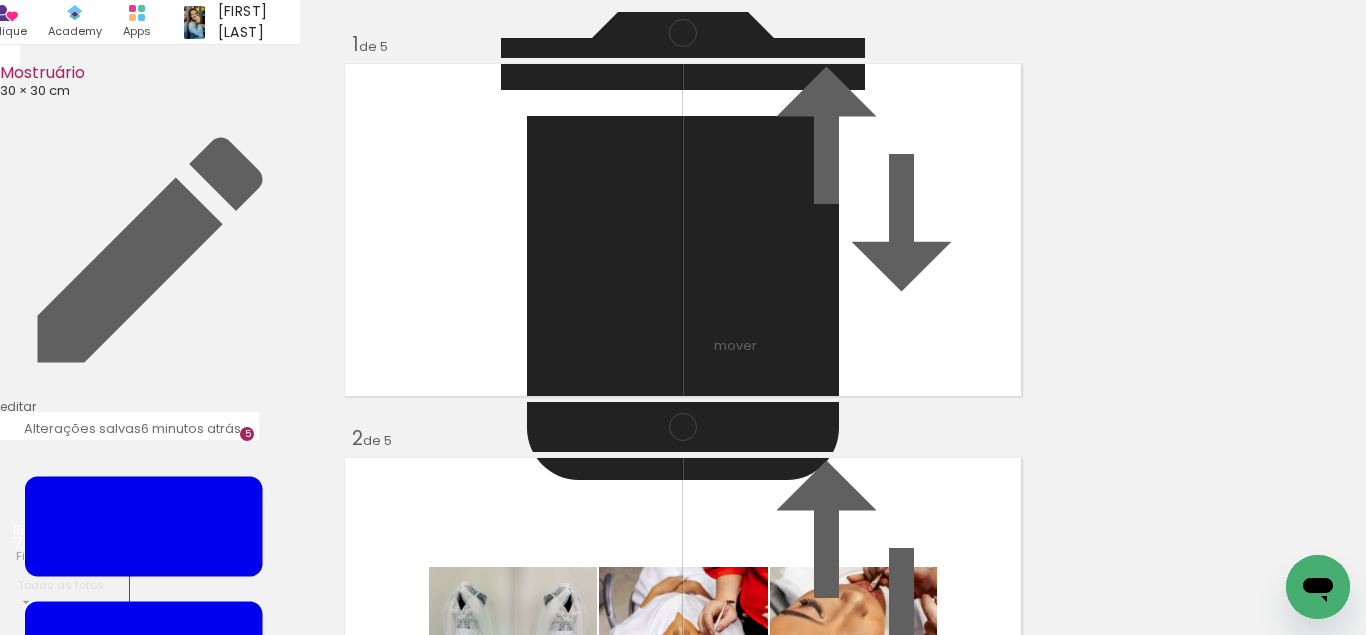 scroll, scrollTop: 0, scrollLeft: 361, axis: horizontal 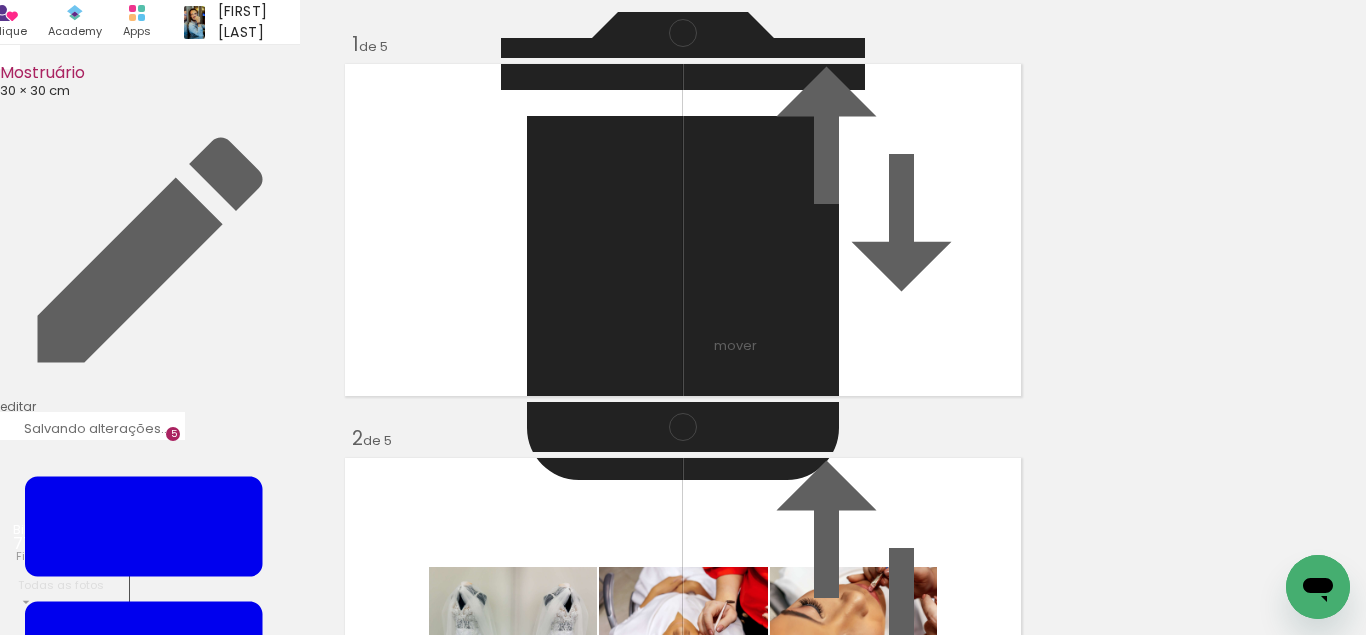 click at bounding box center [617, 1559] 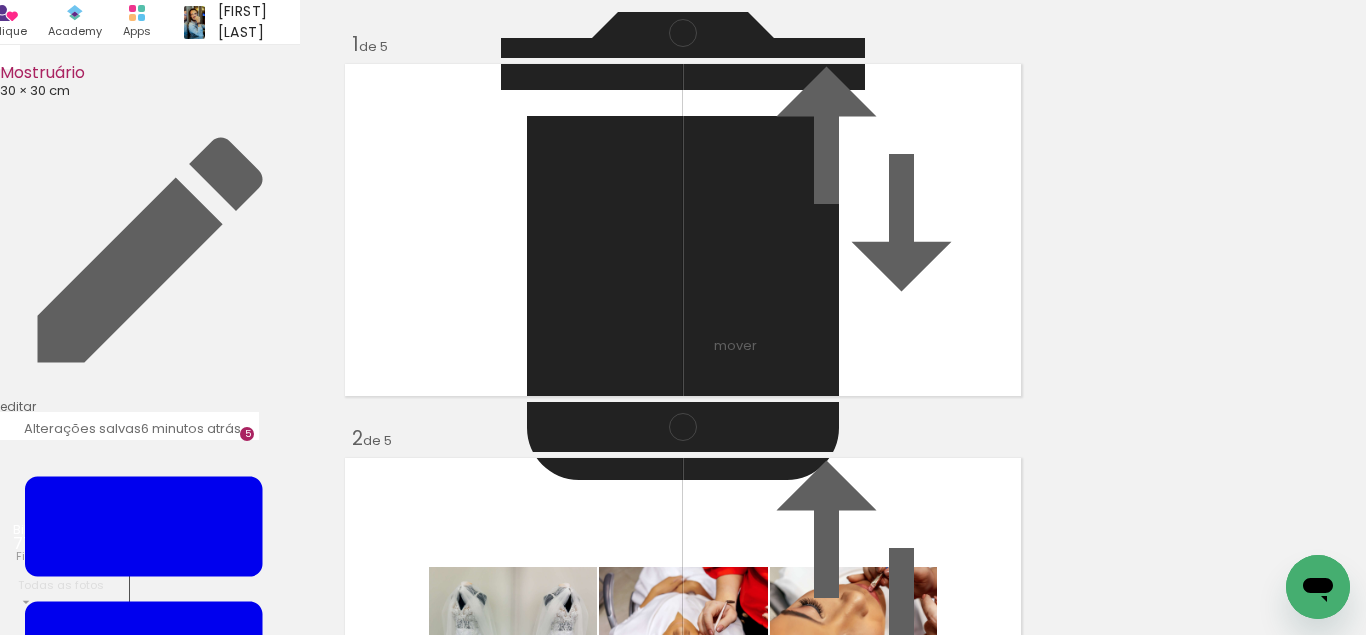 click on "61,04%" at bounding box center [278, 1109] 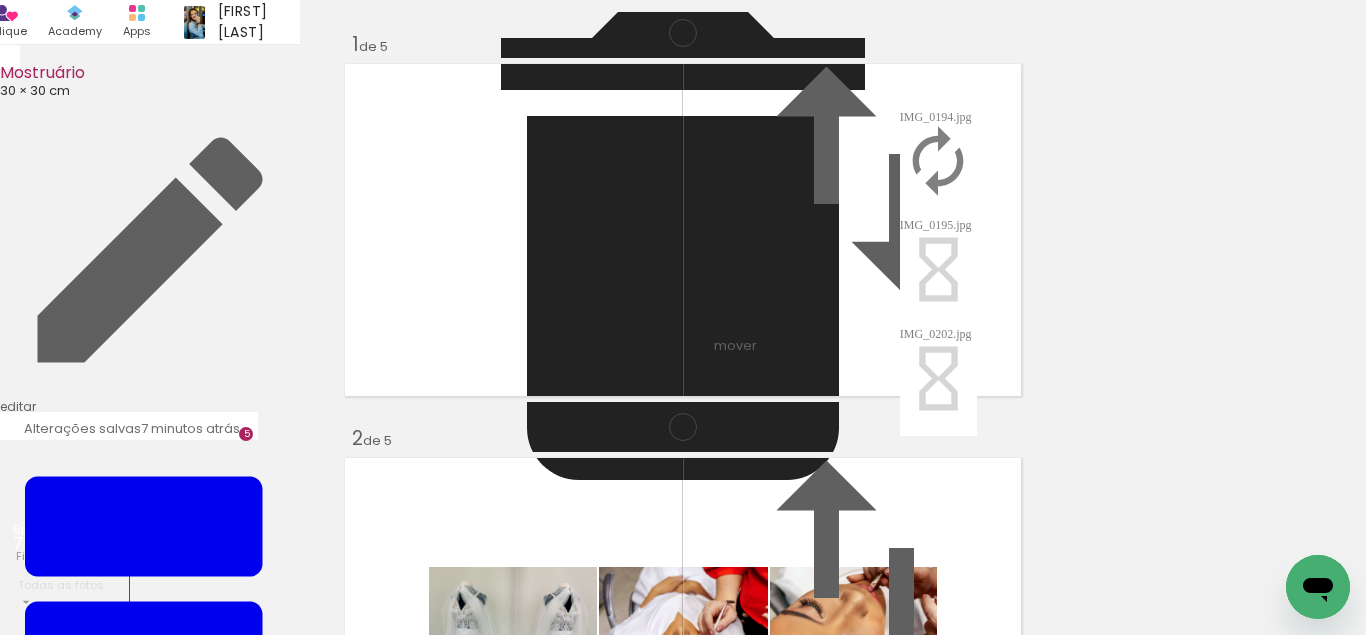 click on "Inserir lâmina 1  de 5  Inserir lâmina 2  de 5  Inserir lâmina 3  de 5  Inserir lâmina 4  de 5  Inserir lâmina 5  de 5" at bounding box center [683, 1189] 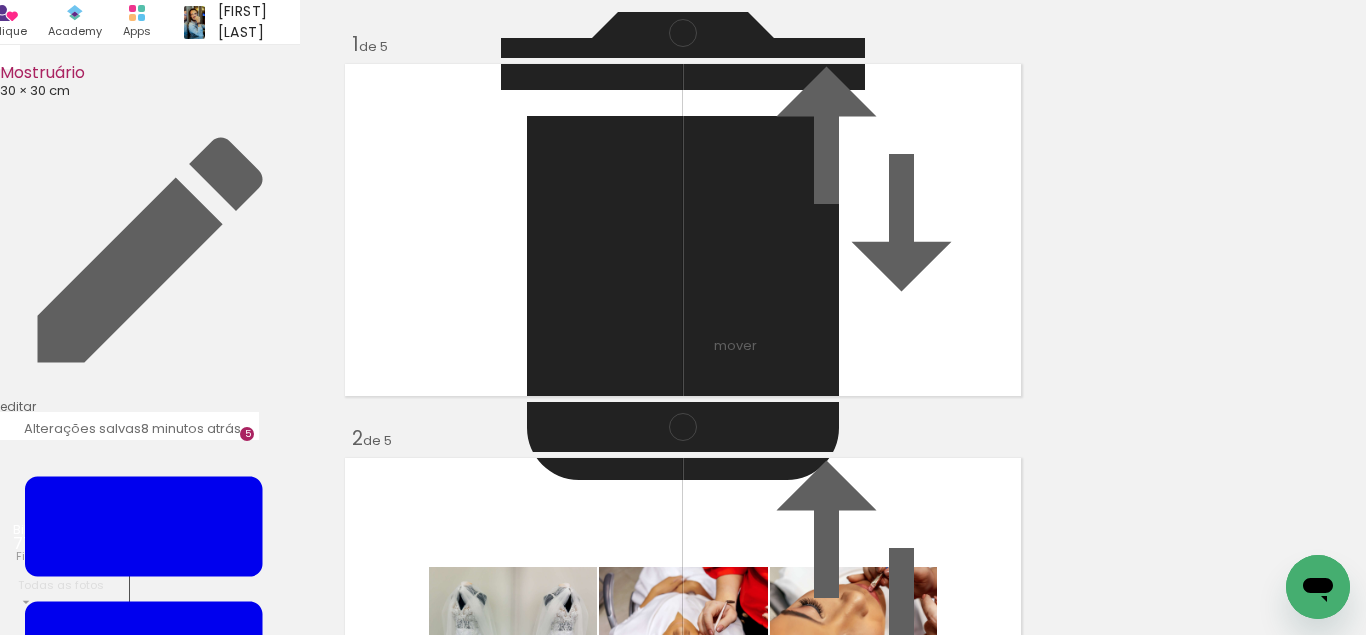 scroll, scrollTop: 1247, scrollLeft: 0, axis: vertical 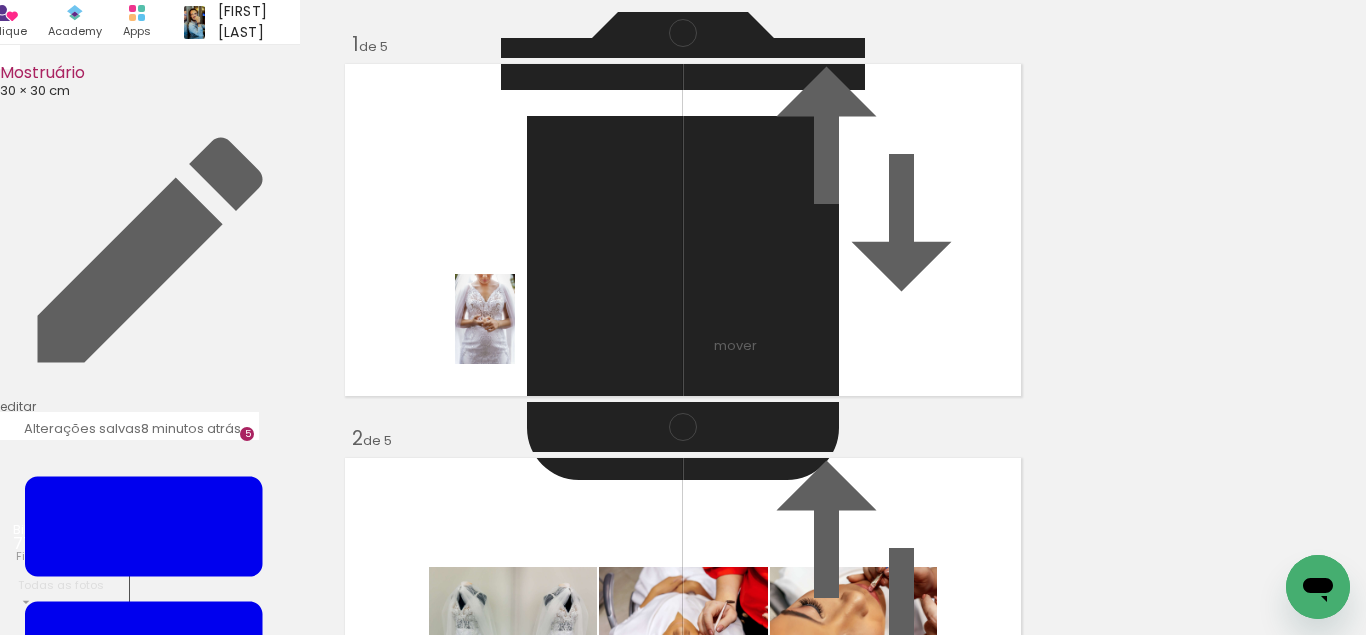 drag, startPoint x: 398, startPoint y: 569, endPoint x: 515, endPoint y: 334, distance: 262.51477 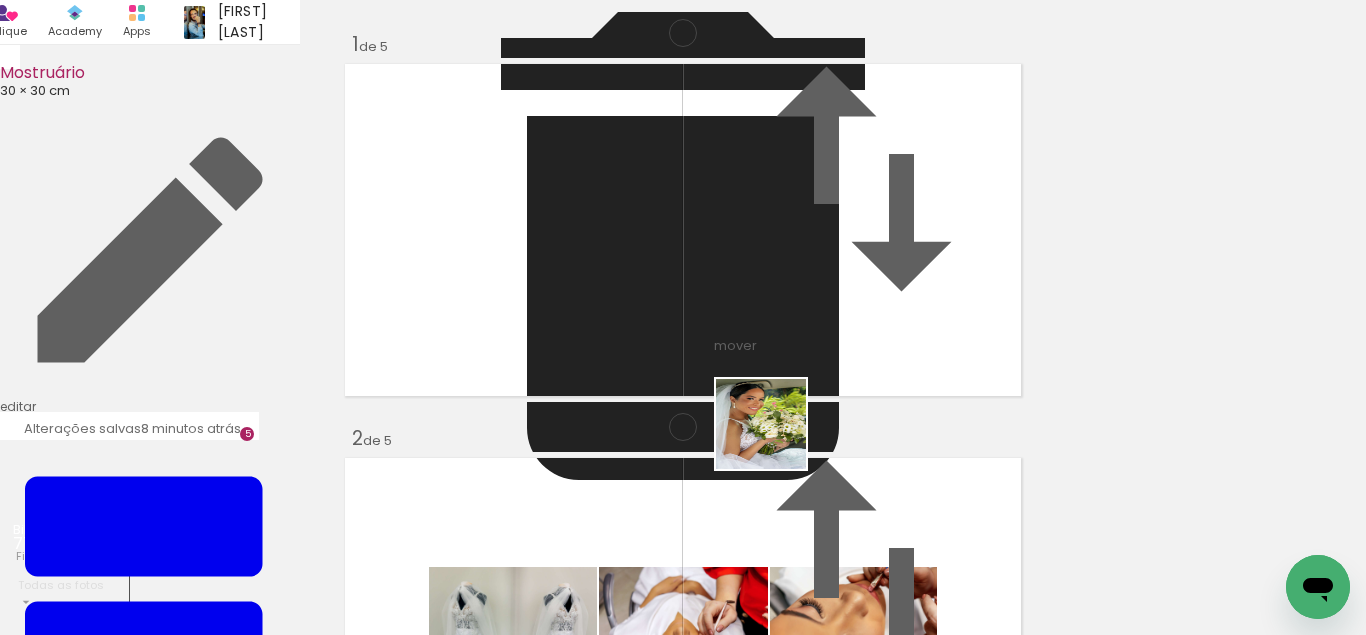 drag, startPoint x: 794, startPoint y: 568, endPoint x: 754, endPoint y: 314, distance: 257.1303 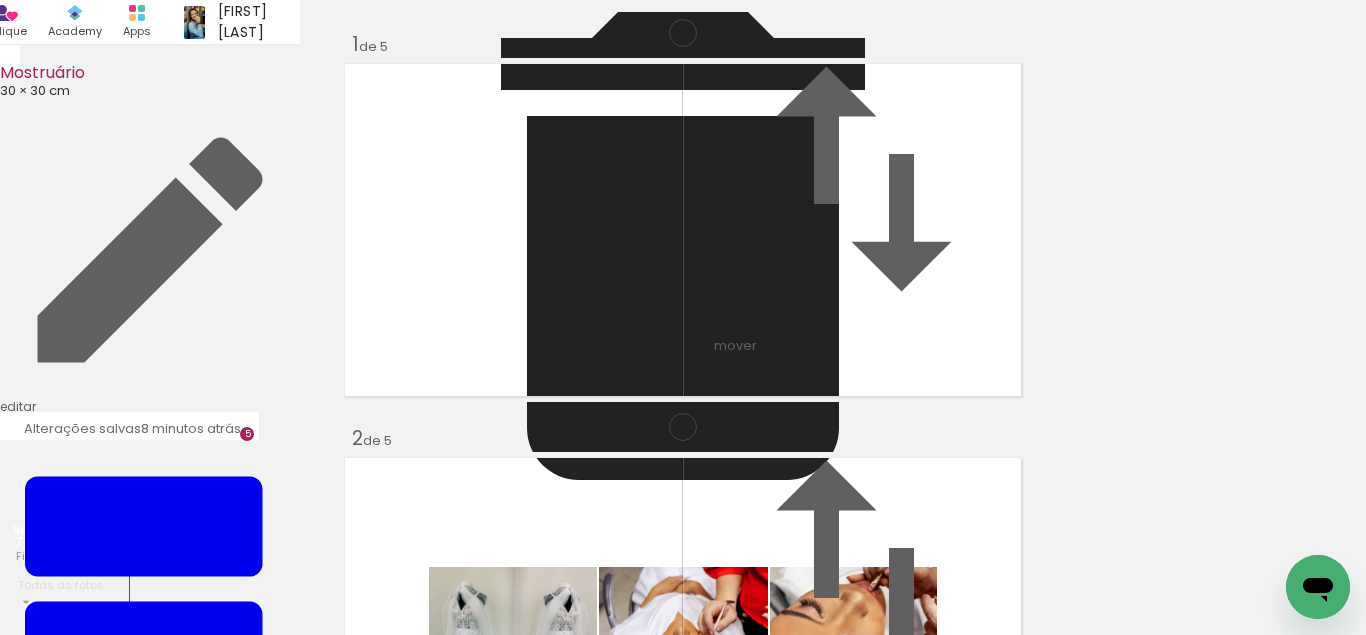 scroll, scrollTop: 0, scrollLeft: 979, axis: horizontal 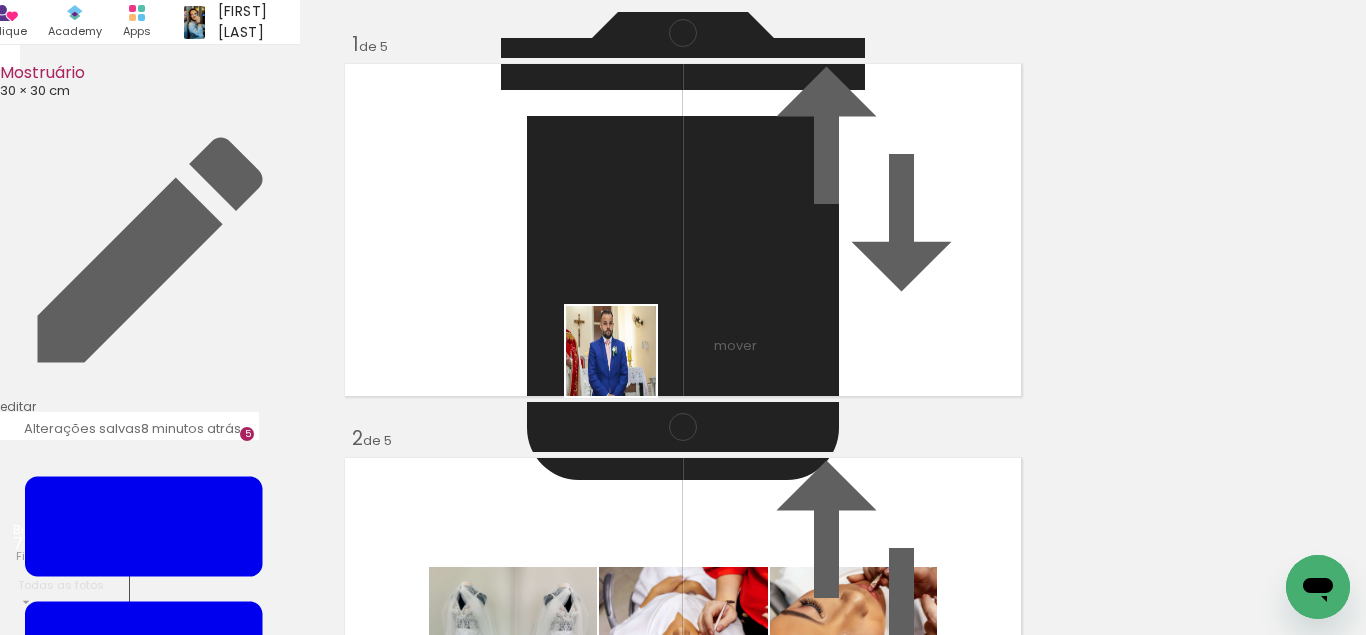 drag, startPoint x: 359, startPoint y: 575, endPoint x: 626, endPoint y: 366, distance: 339.07227 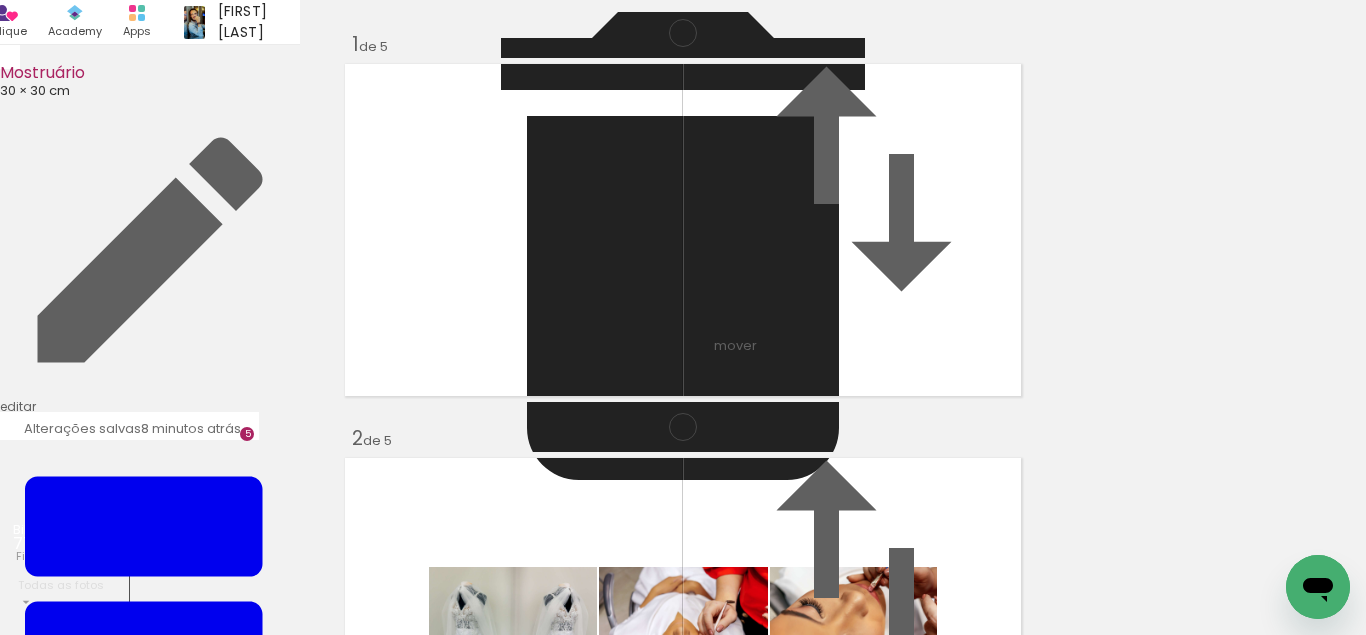 scroll, scrollTop: 0, scrollLeft: 798, axis: horizontal 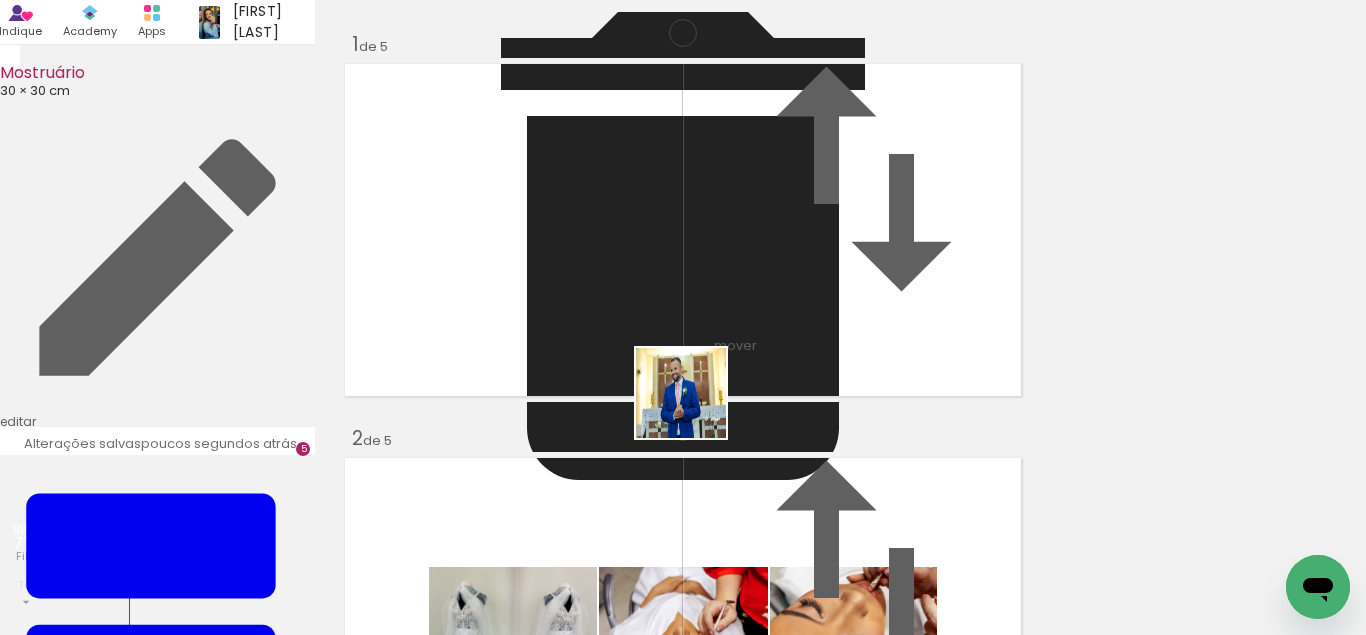 drag, startPoint x: 308, startPoint y: 575, endPoint x: 752, endPoint y: 383, distance: 483.73547 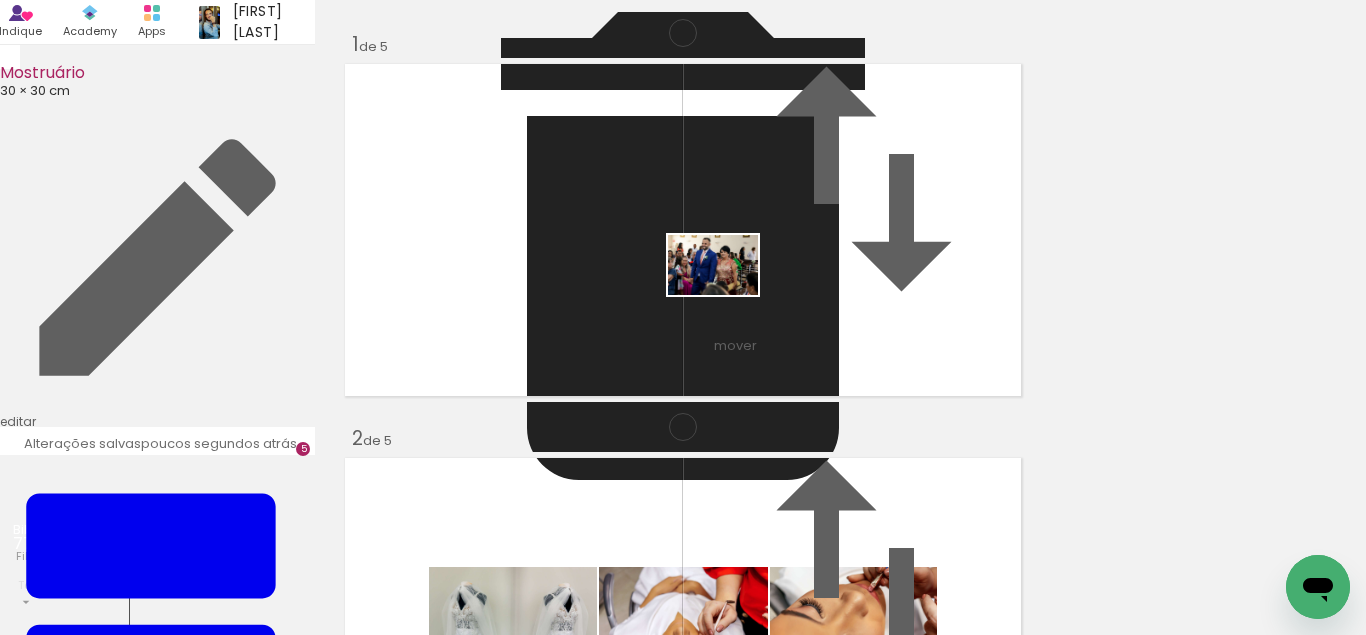 drag, startPoint x: 430, startPoint y: 562, endPoint x: 728, endPoint y: 295, distance: 400.11624 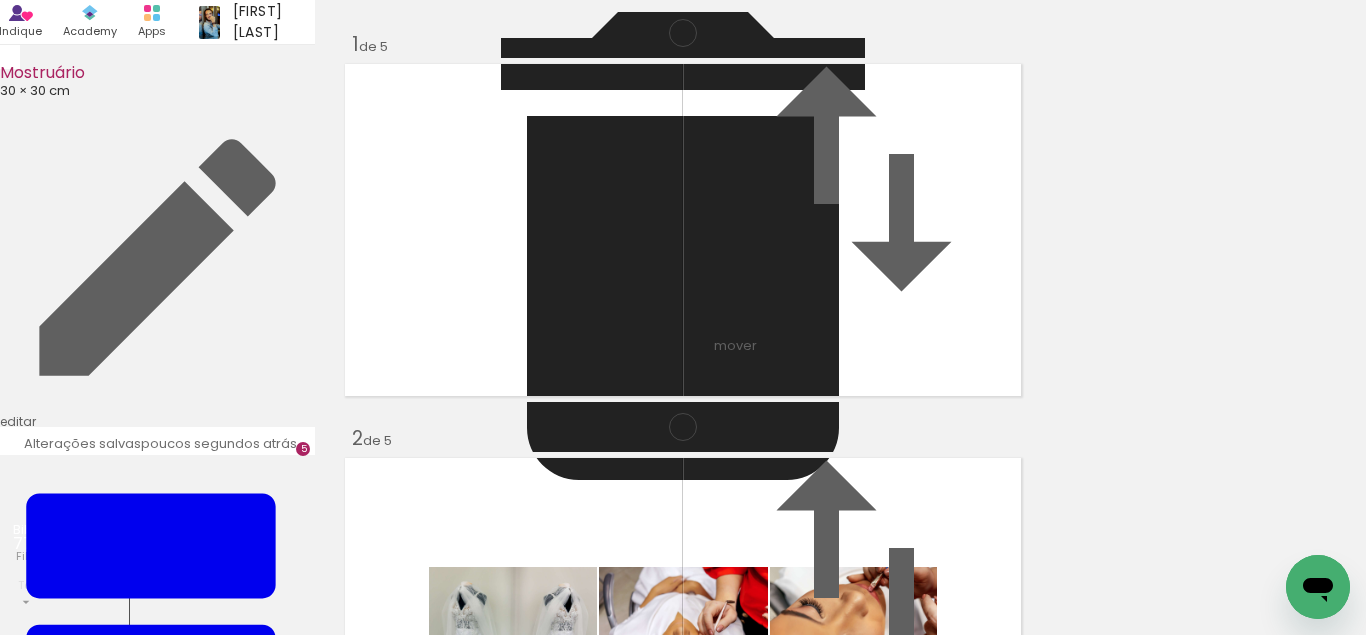 scroll, scrollTop: 1247, scrollLeft: 0, axis: vertical 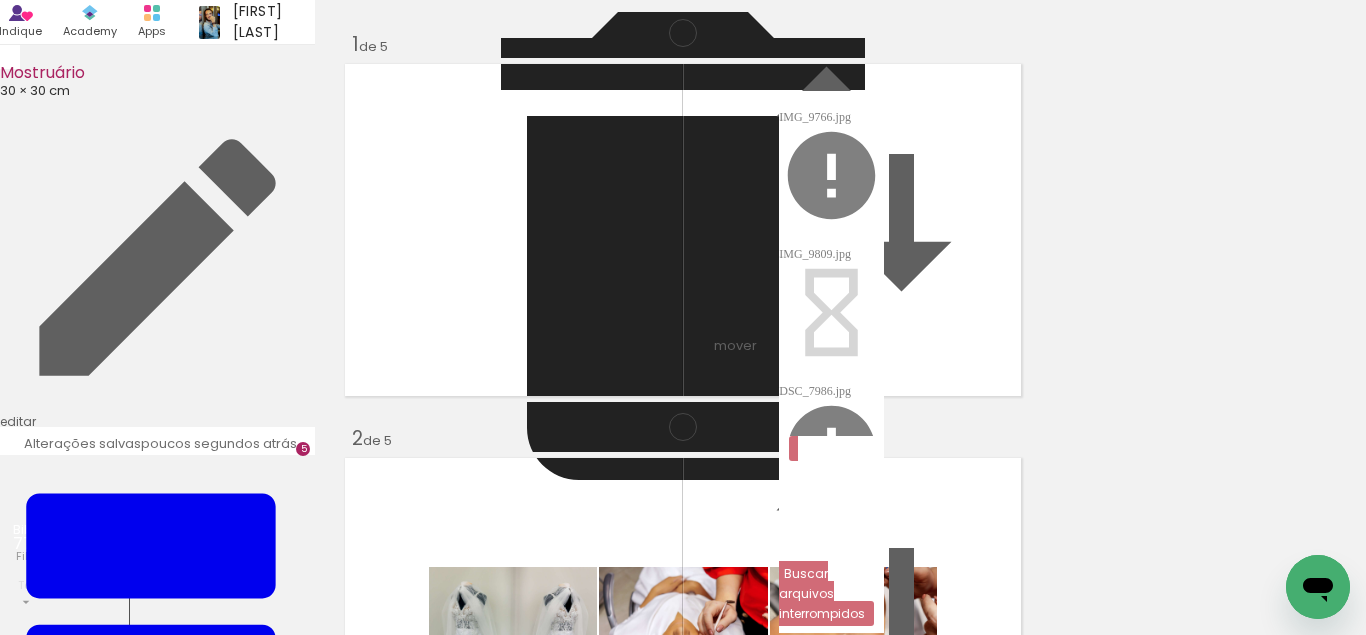 click on "Buscar arquivos interrompidos" at bounding box center (0, 0) 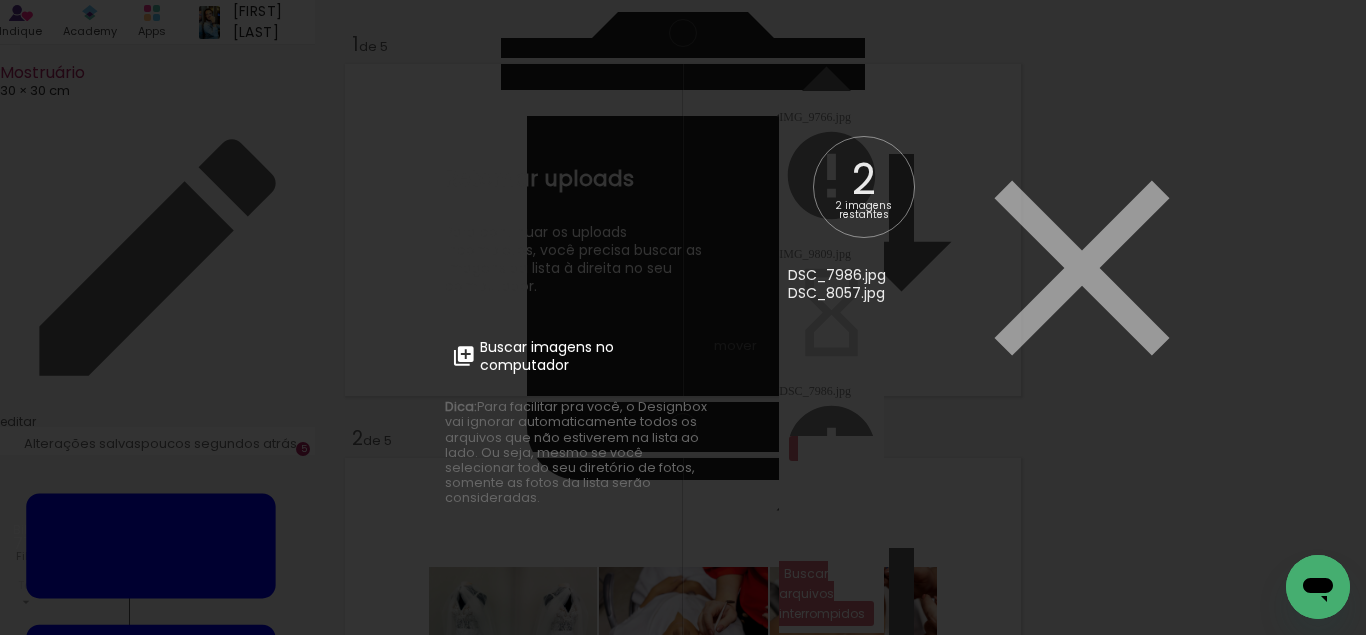 click on "Buscar imagens no computador" at bounding box center [580, 356] 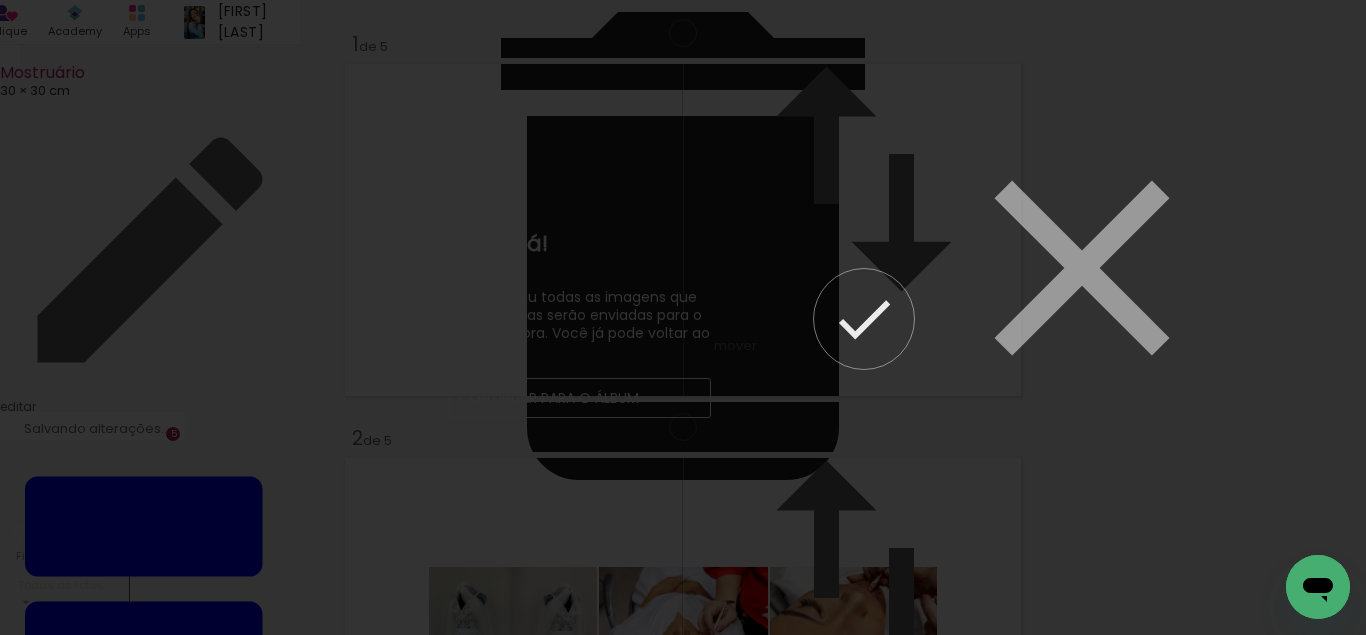 click on "Continuar para o álbum" at bounding box center (0, 0) 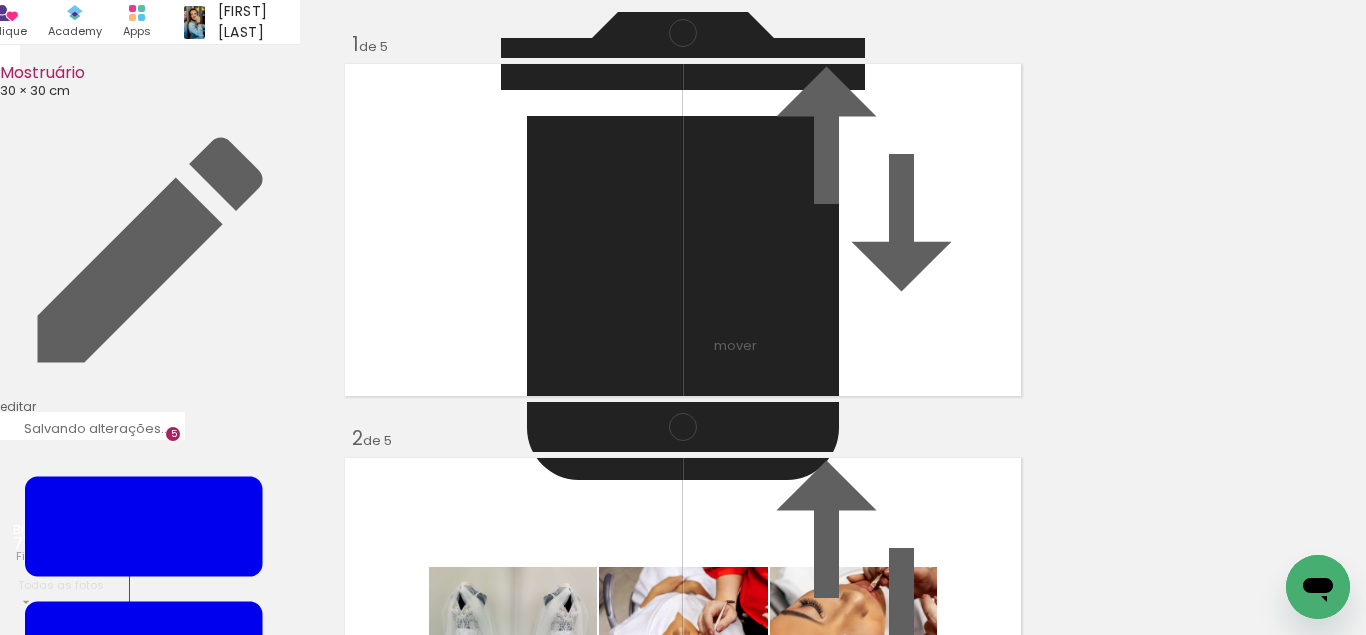 click at bounding box center [617, 1559] 